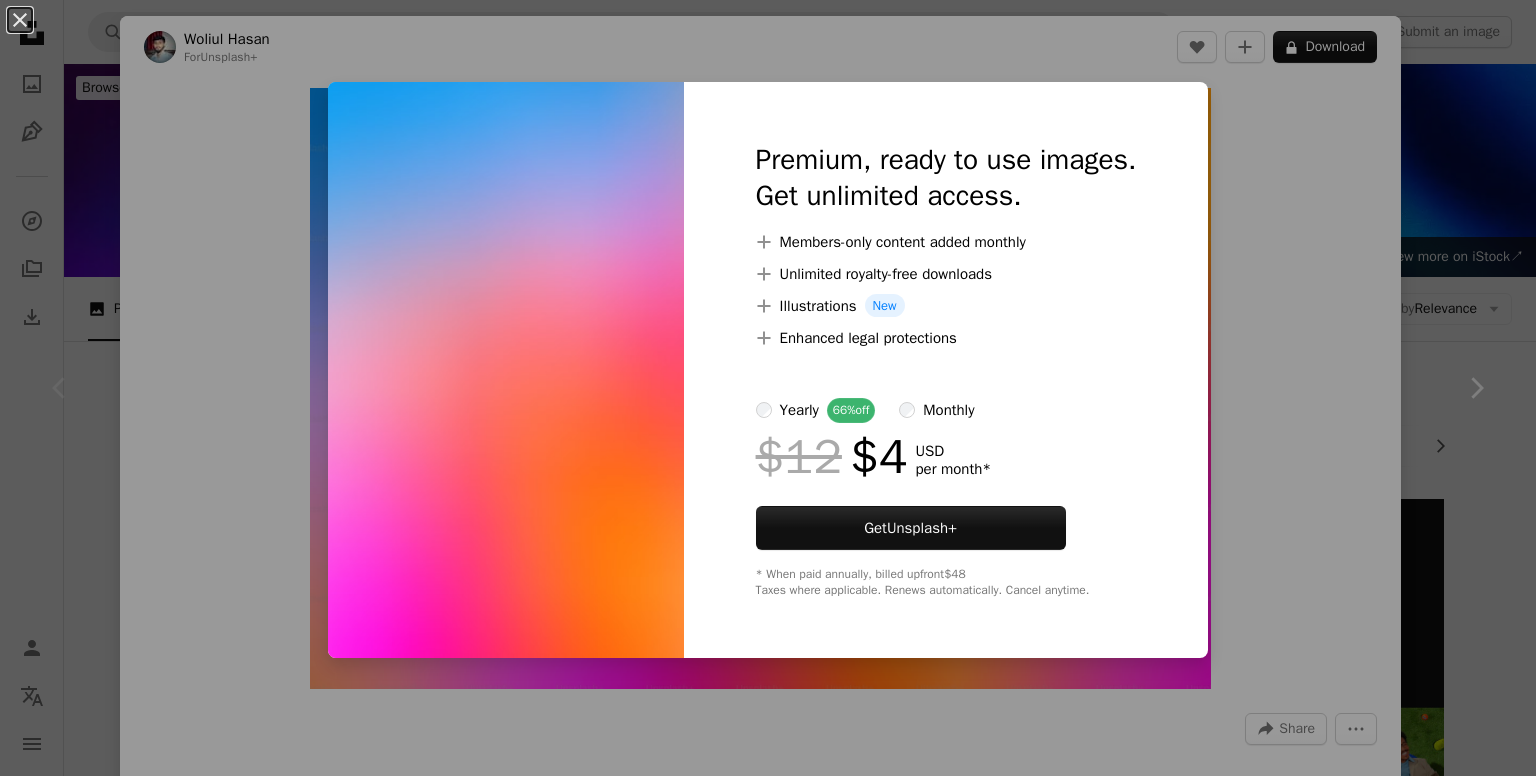 scroll, scrollTop: 400, scrollLeft: 0, axis: vertical 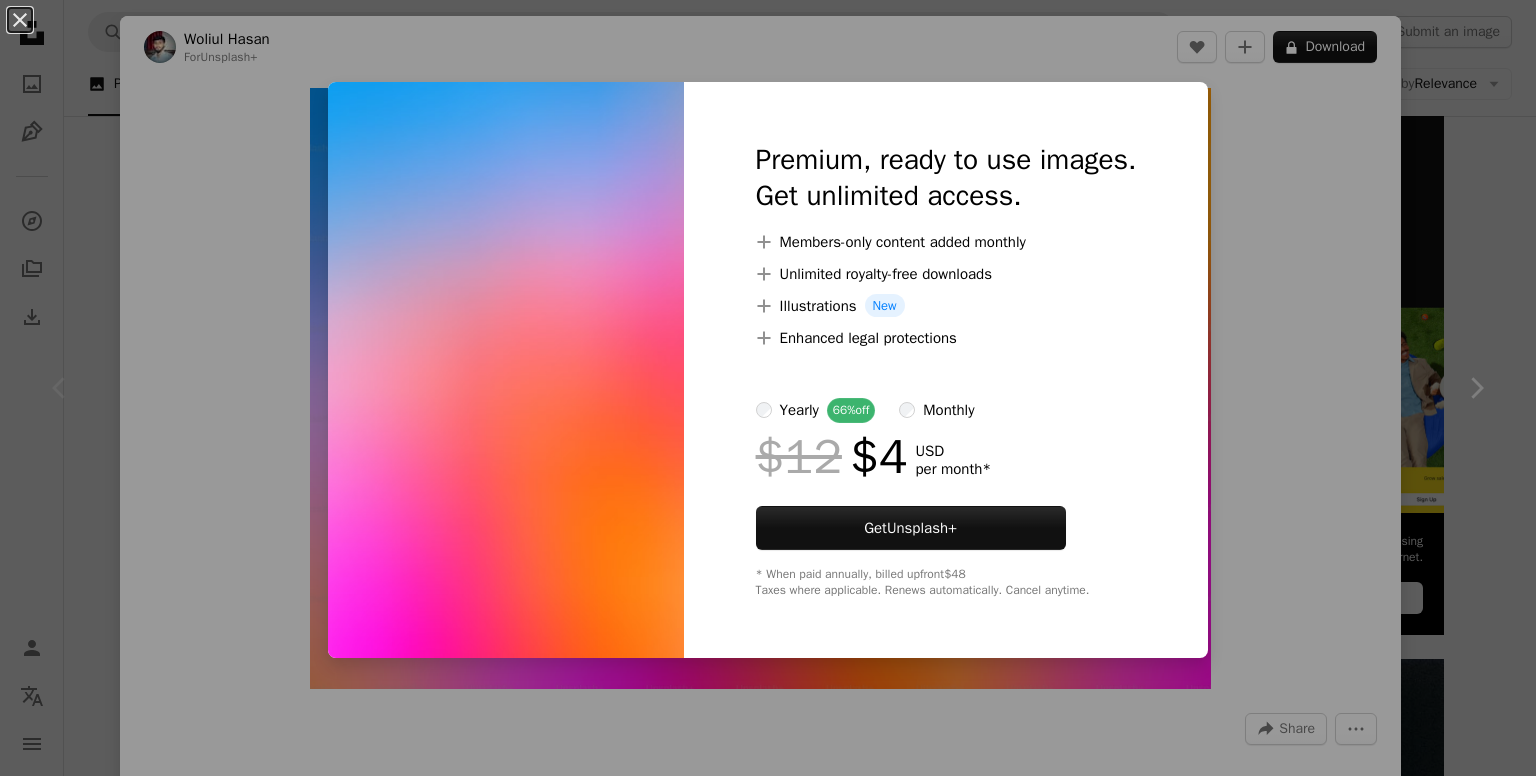 click on "An X shape Premium, ready to use images. Get unlimited access. A plus sign Members-only content added monthly A plus sign Unlimited royalty-free downloads A plus sign Illustrations  New A plus sign Enhanced legal protections yearly 66%  off monthly $12   $4 USD per month * Get  Unsplash+ * When paid annually, billed upfront  $48 Taxes where applicable. Renews automatically. Cancel anytime." at bounding box center [768, 388] 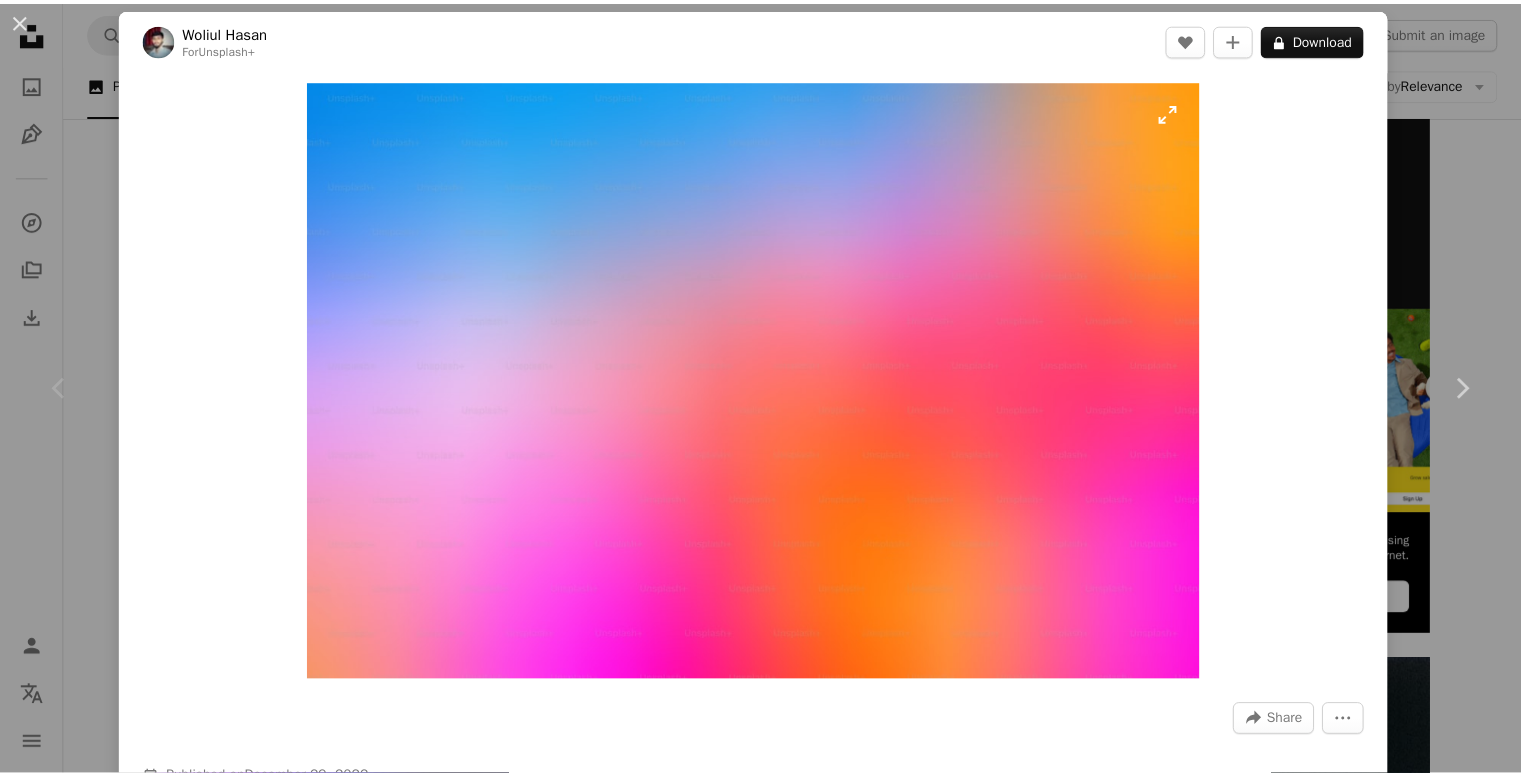 scroll, scrollTop: 0, scrollLeft: 0, axis: both 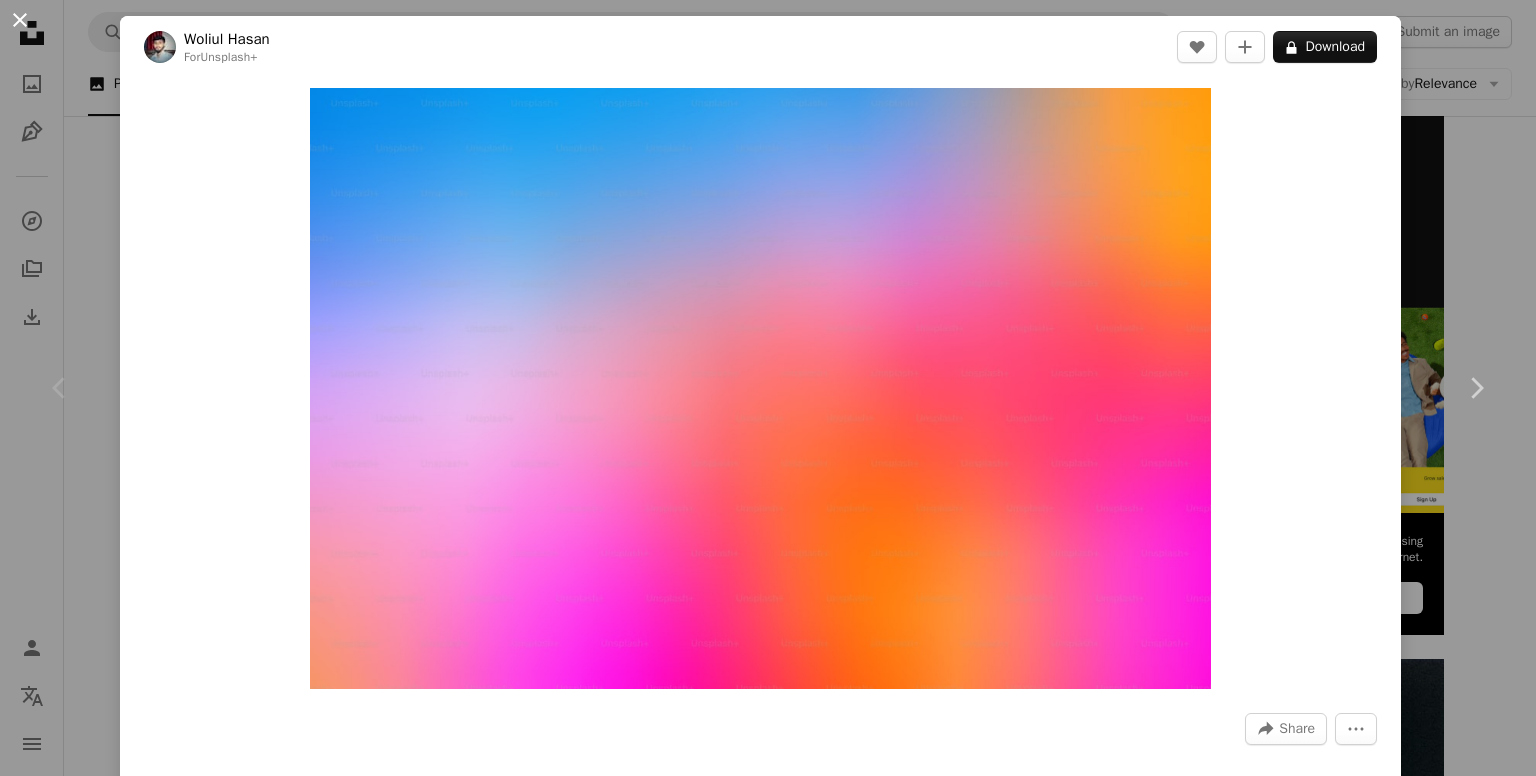 click on "An X shape" at bounding box center [20, 20] 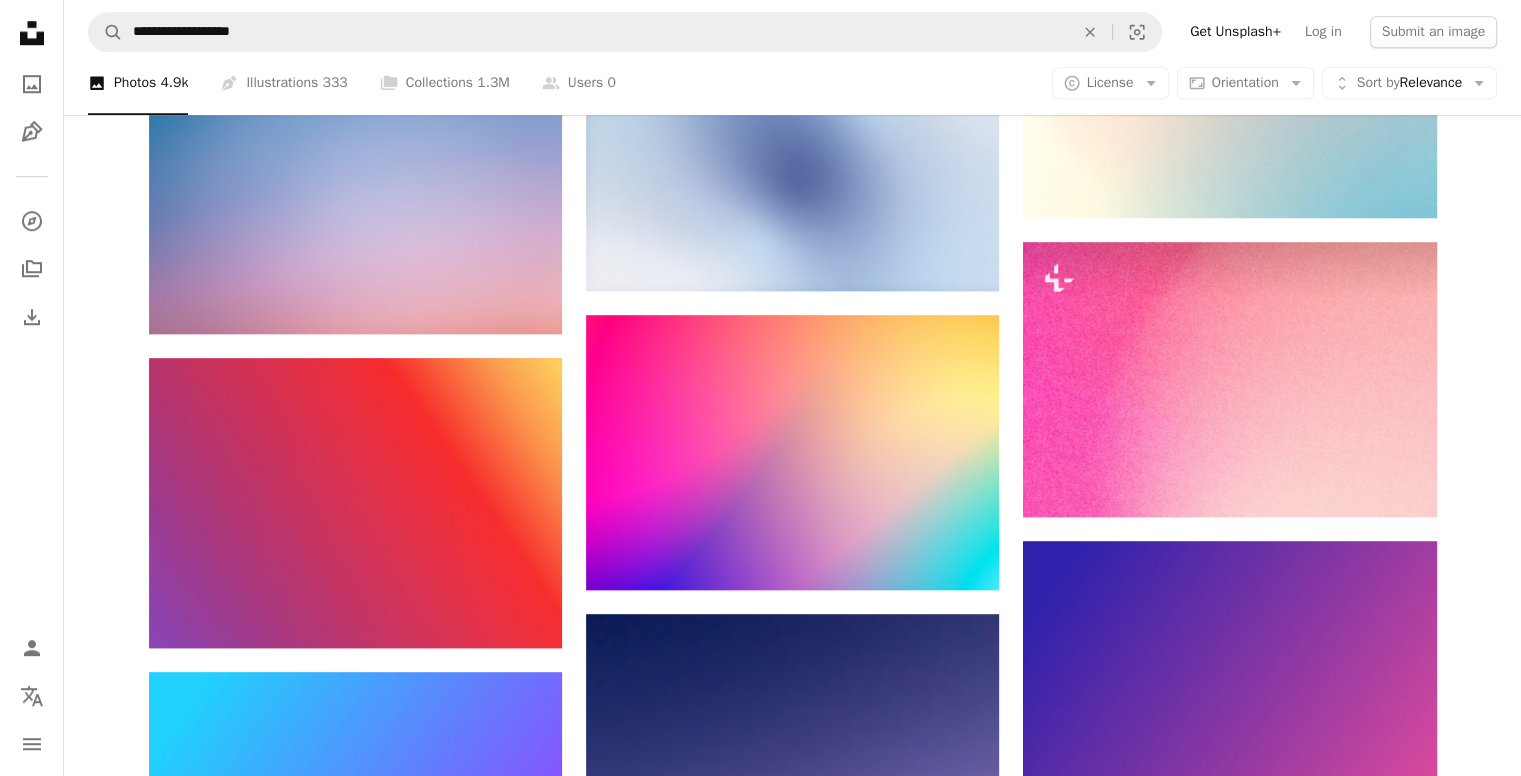 scroll, scrollTop: 1700, scrollLeft: 0, axis: vertical 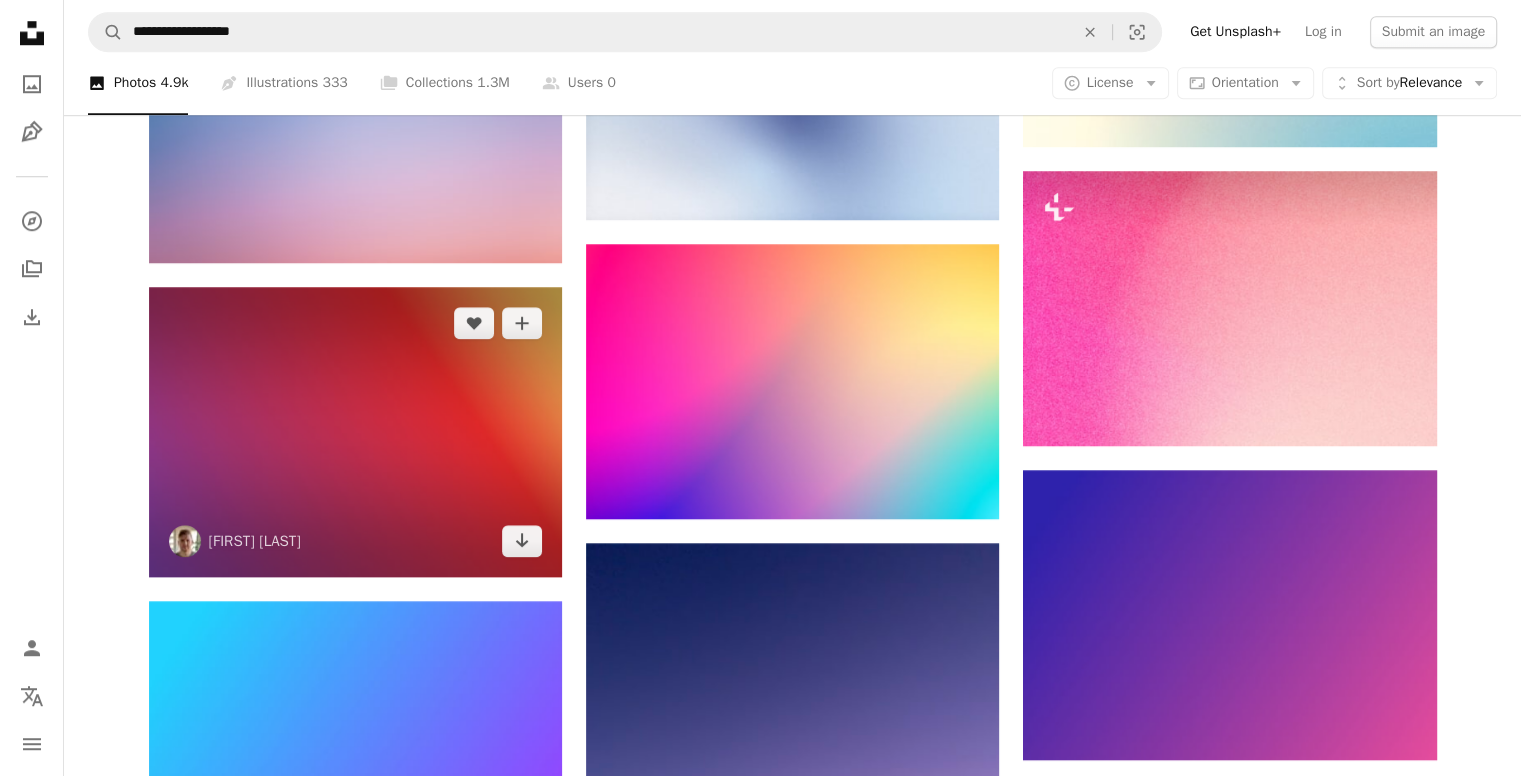 click at bounding box center (355, 431) 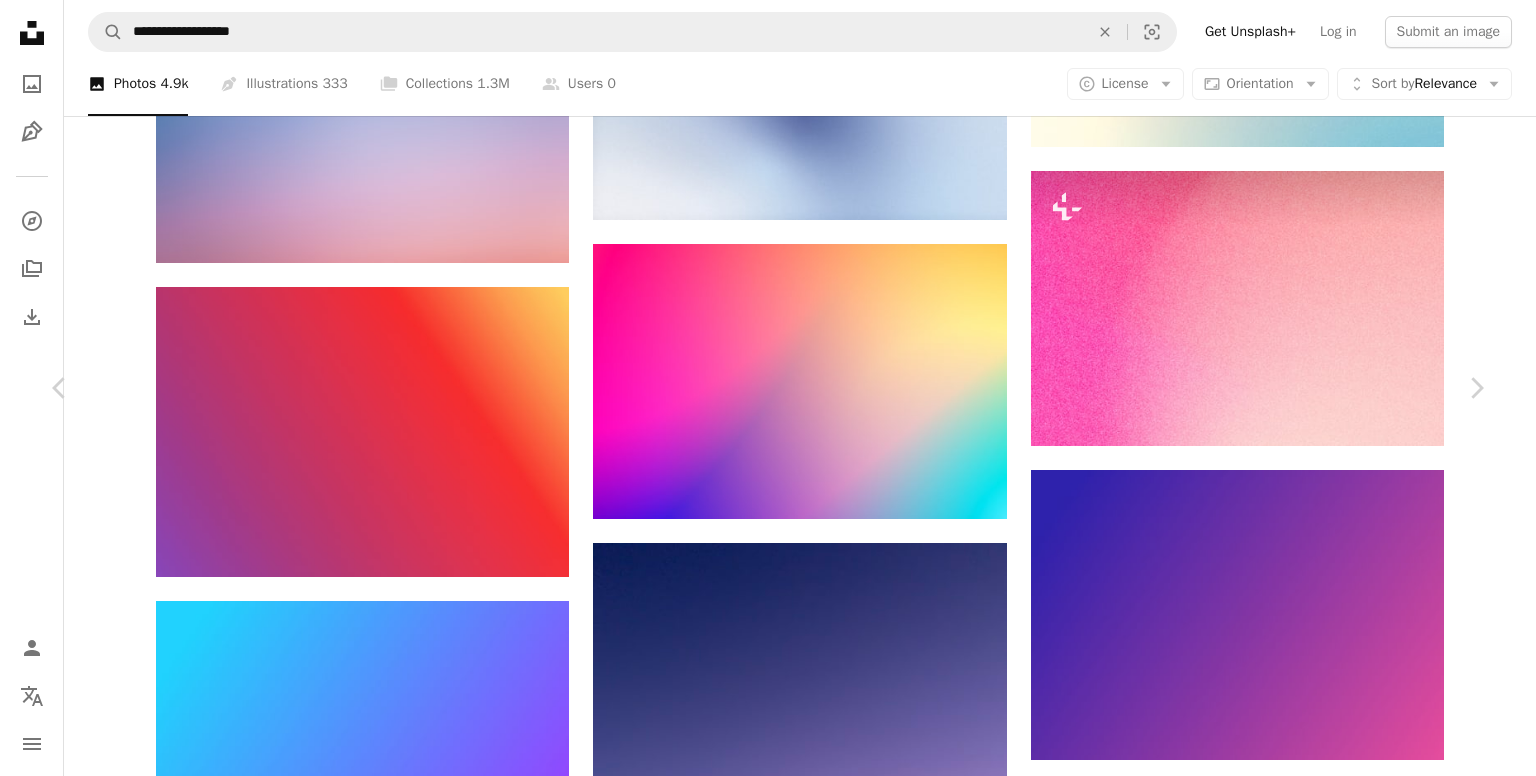 click on "Chevron down" 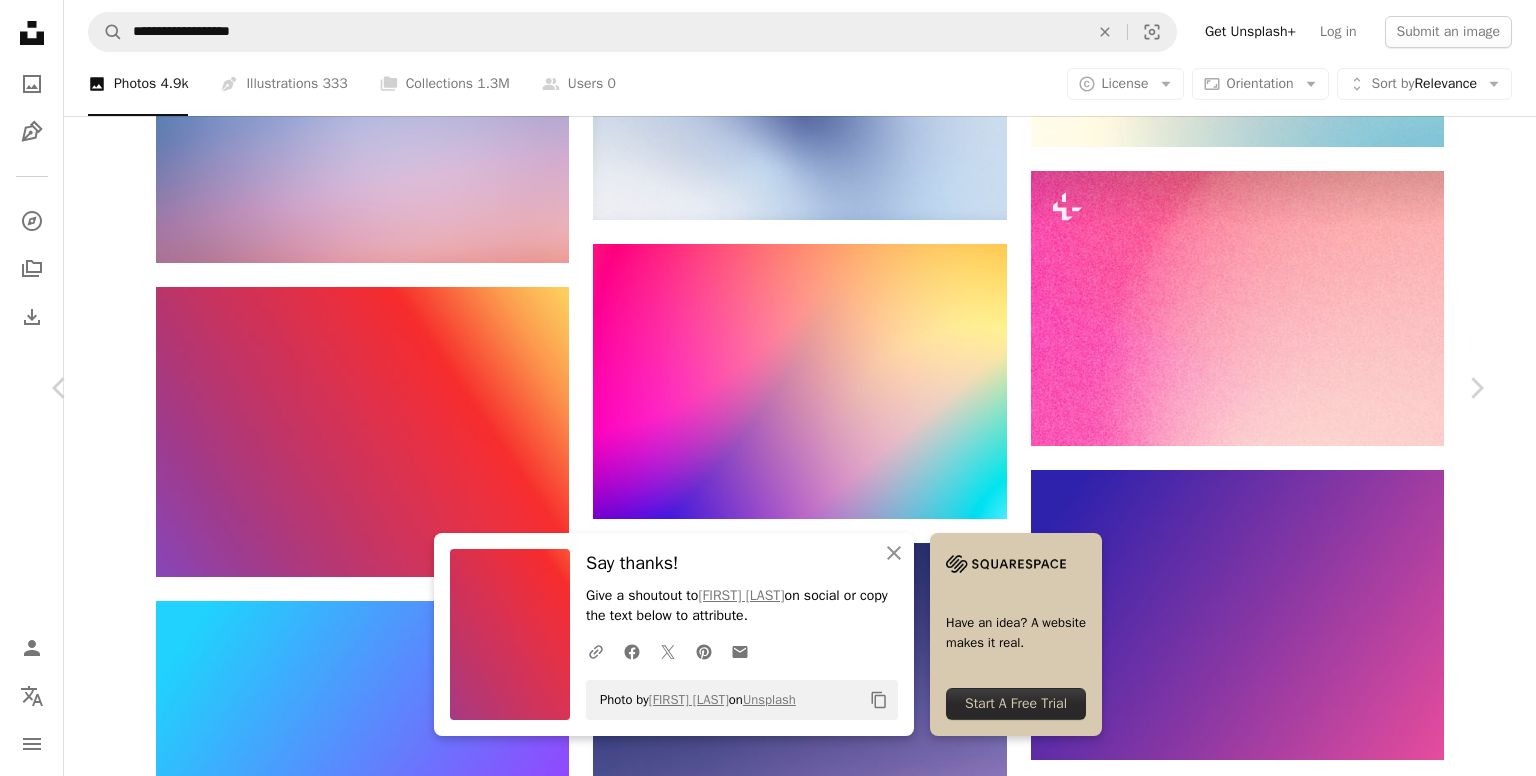 click on "Zoom in" at bounding box center (760, 6118) 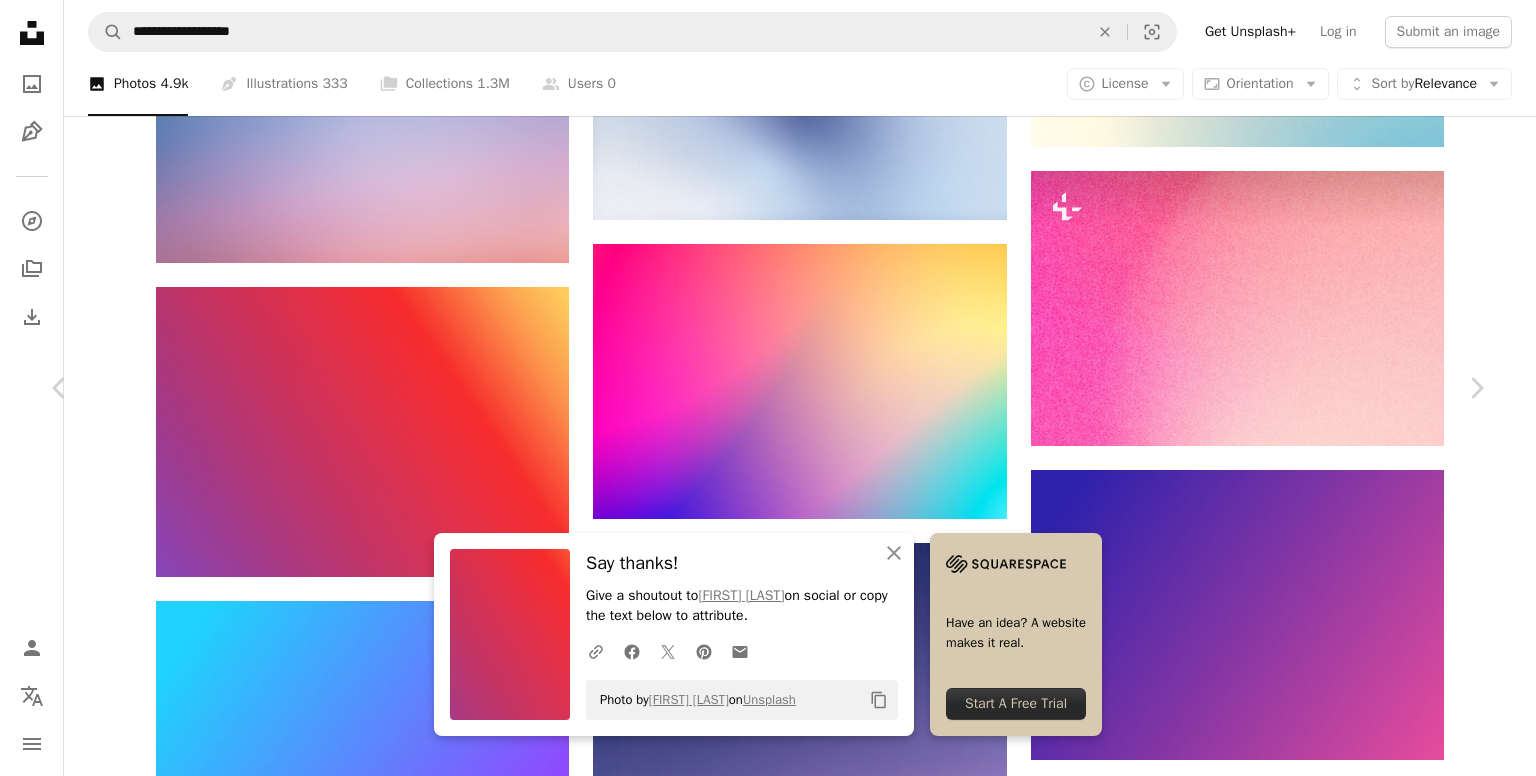 click on "An X shape Chevron left Chevron right An X shape Close Say thanks! Give a shoutout to  [FIRST] [LAST]  on social or copy the text below to attribute. A URL sharing icon (chains) Facebook icon X (formerly Twitter) icon Pinterest icon An envelope Photo by  [FIRST] [LAST]  on  Unsplash
Copy content Have an idea? A website makes it real. Start A Free Trial [FIRST] [LAST] [FIRST][LAST] A heart A plus sign Download free Chevron down Zoom in Views [NUMBER],[NUMBER],[NUMBER] Downloads [NUMBER],[NUMBER] A forward-right arrow Share Info icon Info More Actions Dark purple to red to orange gradient Calendar outlined Published on  [MONTH] [DAY], [YEAR] Safety Free to use under the  Unsplash License wallpaper background blue gradient gradient background red orange purple instagram gradient wallpaper abstract texture food plant color colors meal dish Creative Commons images Browse premium related images on iStock  |  Save 20% with code UNSPLASH20 View more on iStock  ↗ Related images A heart A plus sign [FIRST] [LAST] Arrow pointing down A heart A plus sign" at bounding box center (768, 6118) 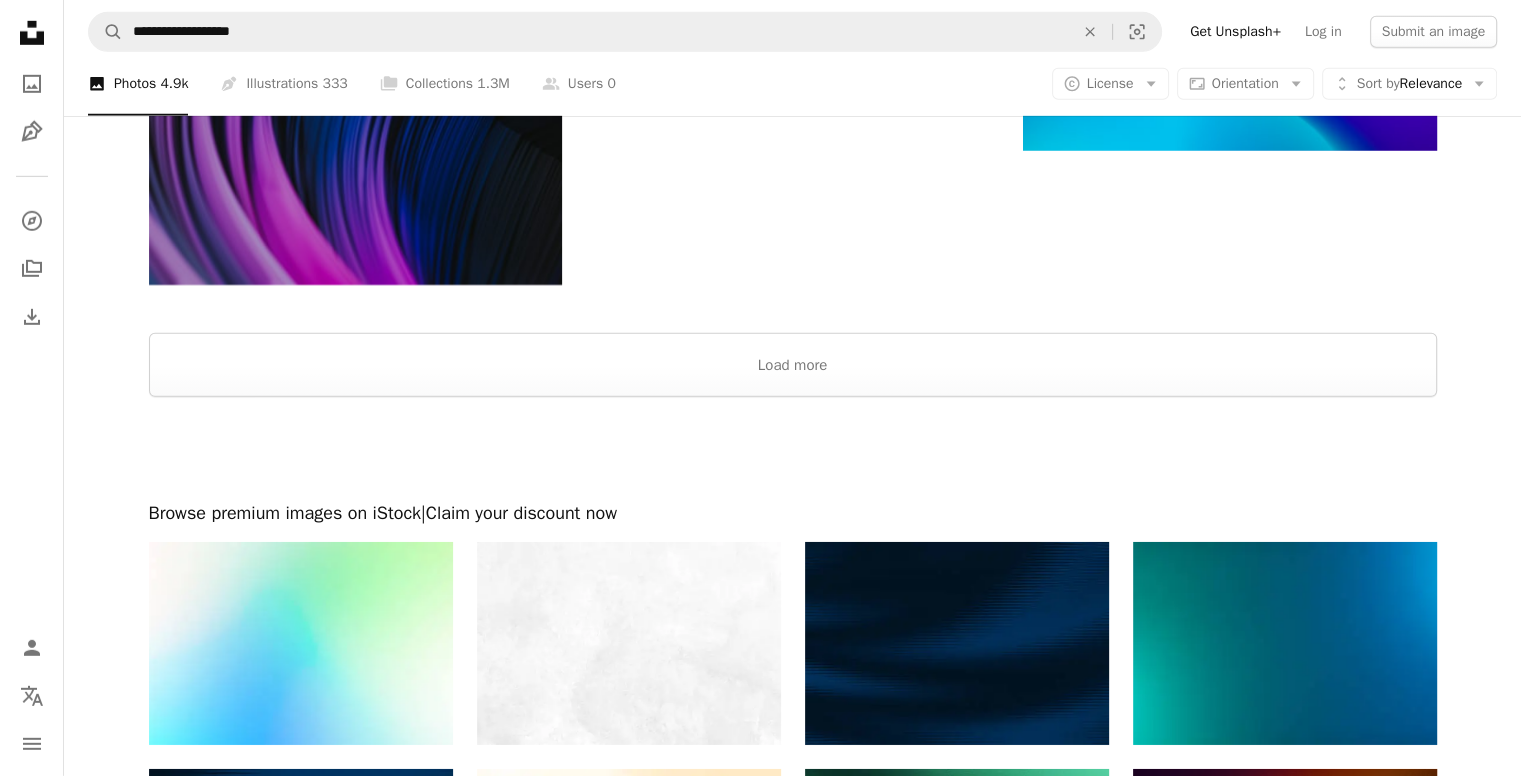 scroll, scrollTop: 6154, scrollLeft: 0, axis: vertical 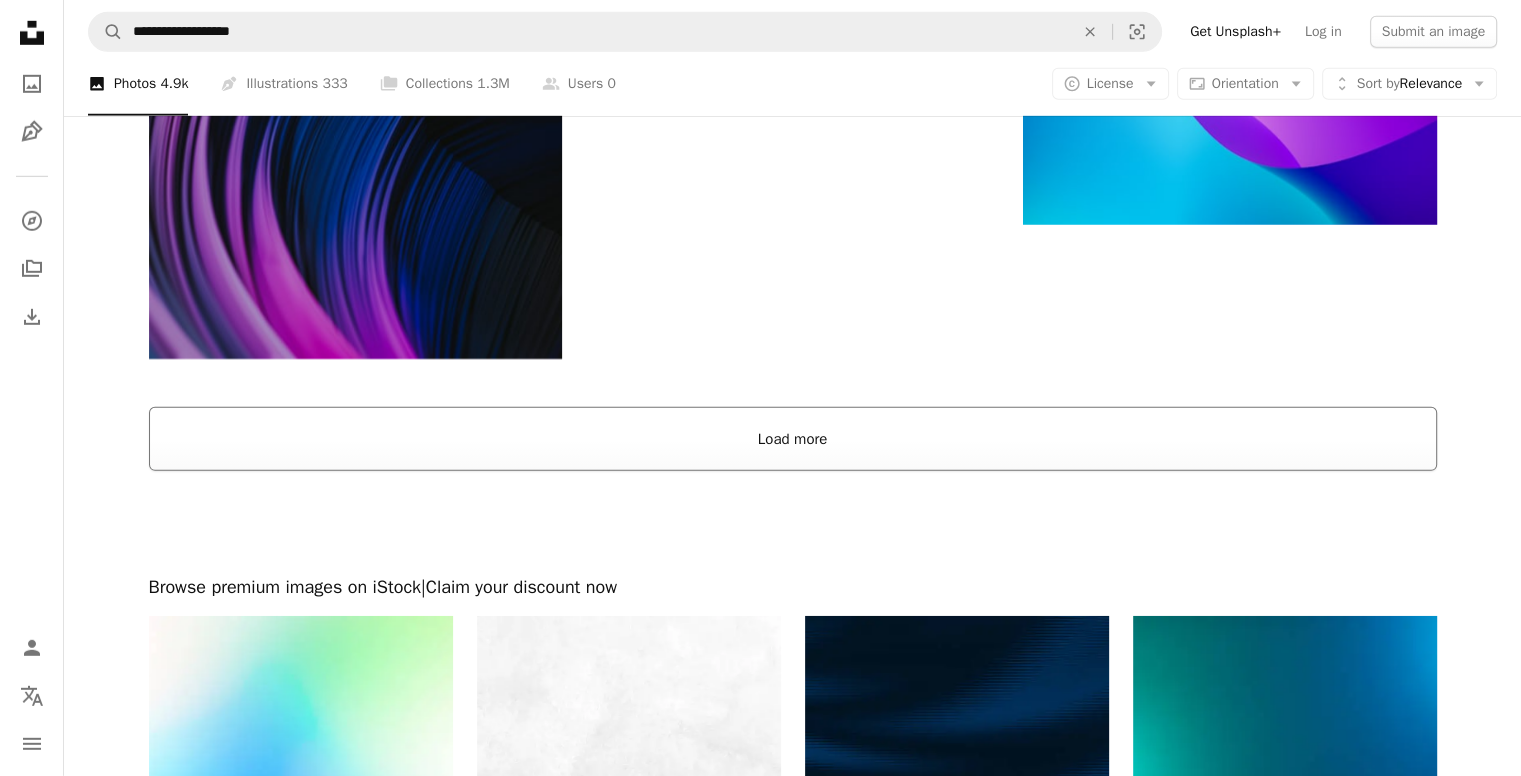 click on "Load more" at bounding box center (793, 439) 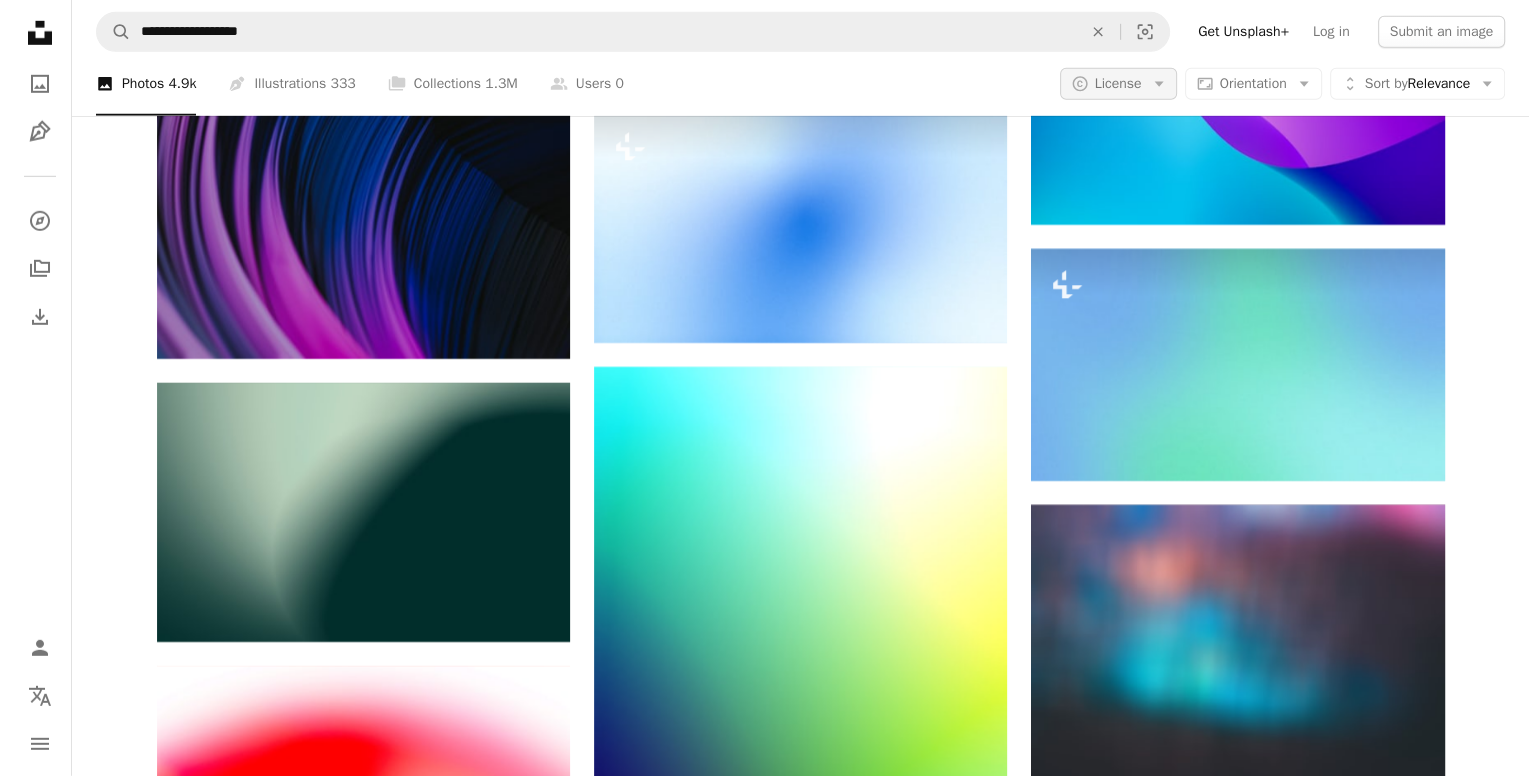 scroll, scrollTop: 0, scrollLeft: 0, axis: both 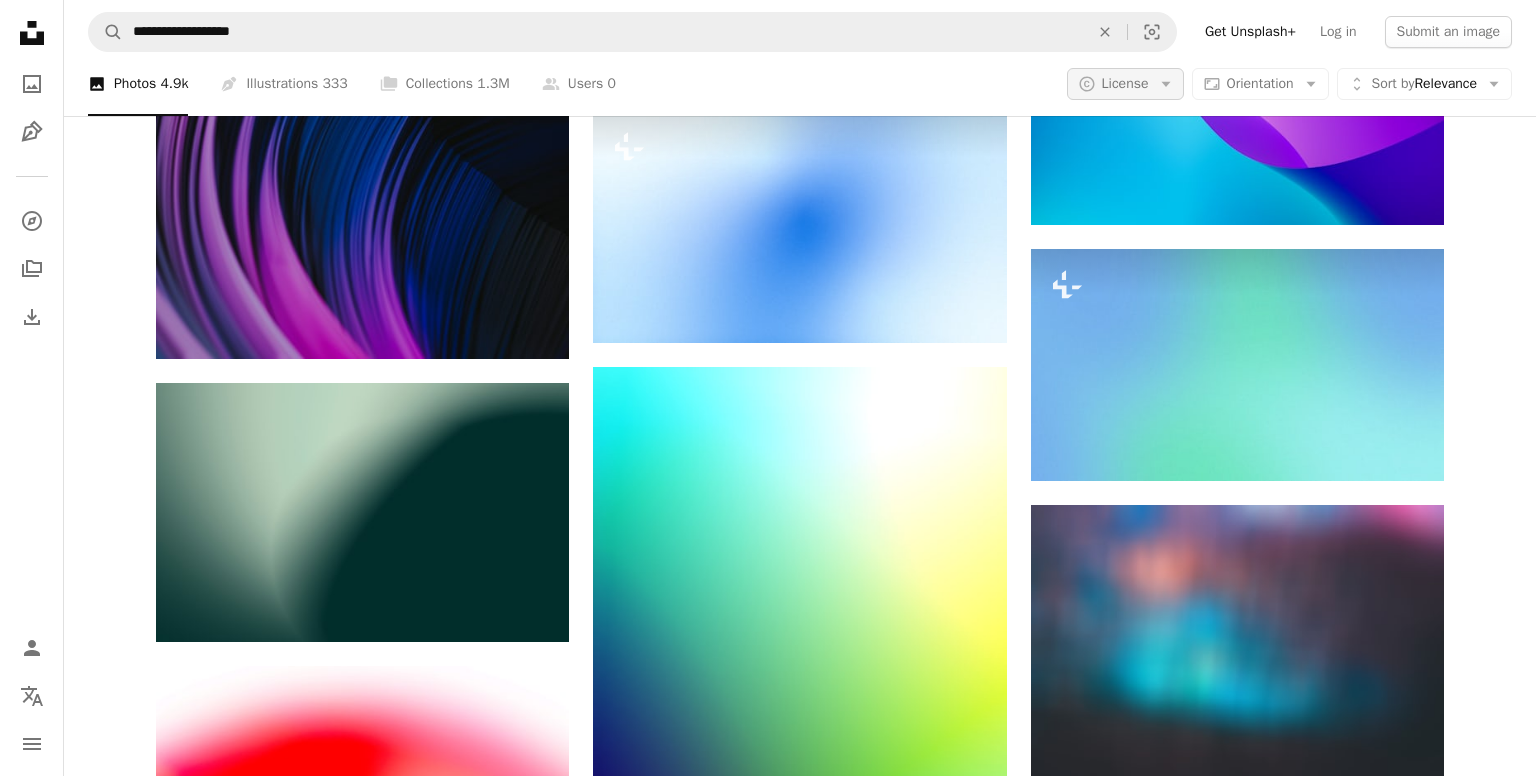click on "Arrow down" 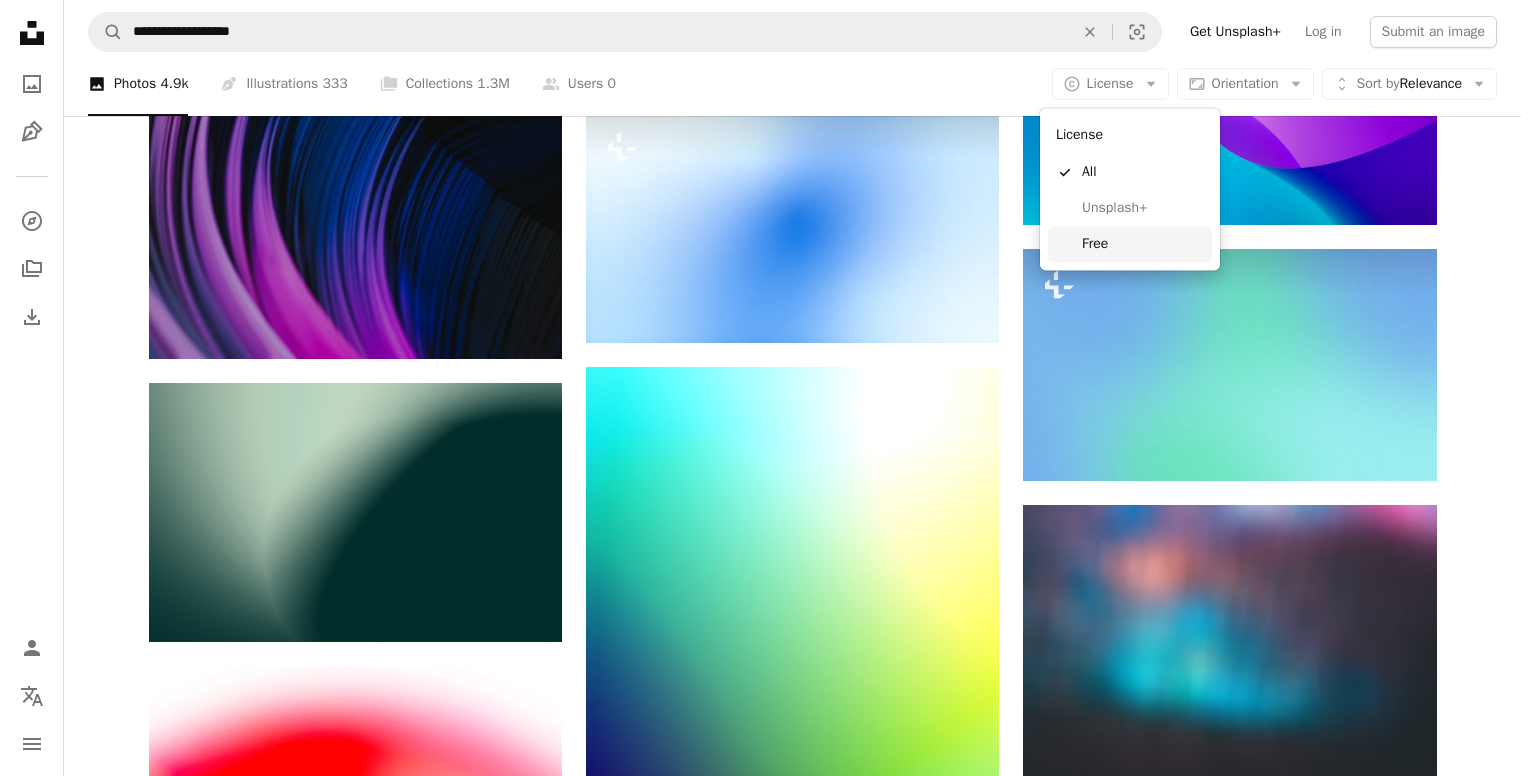 click on "Free" at bounding box center [1130, 244] 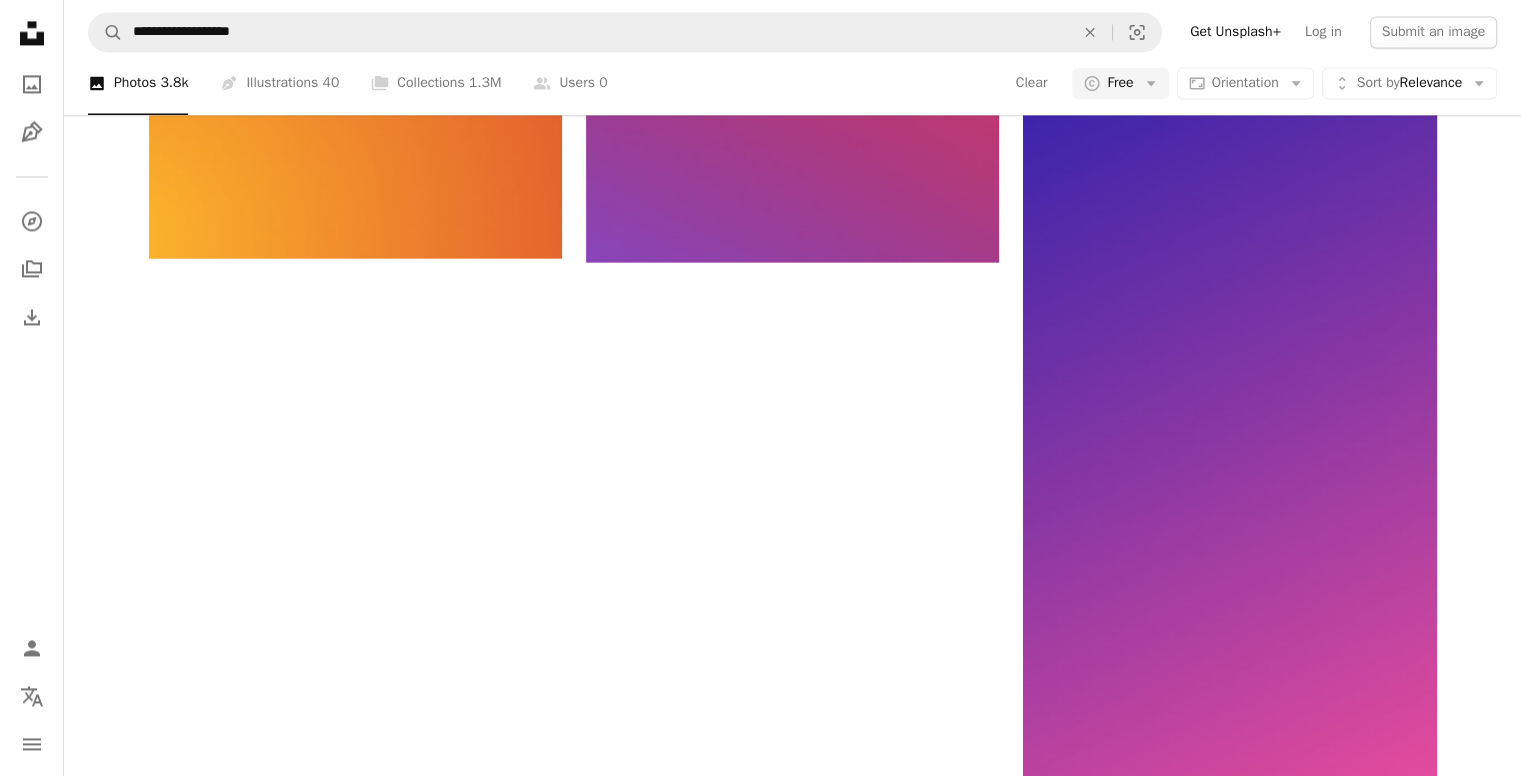 click on "gradient wallpaper" at bounding box center [1139, -2717] 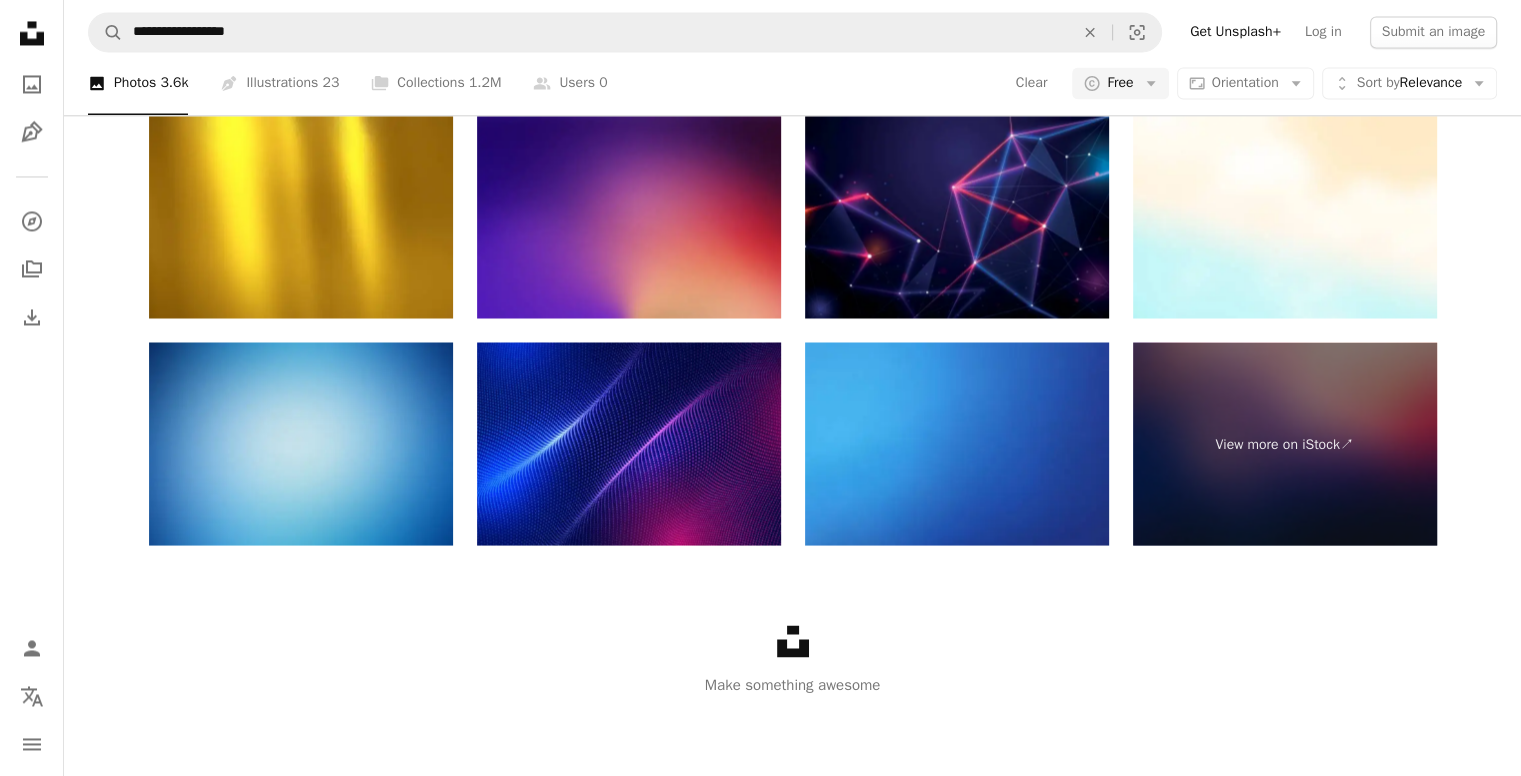 scroll, scrollTop: 300, scrollLeft: 0, axis: vertical 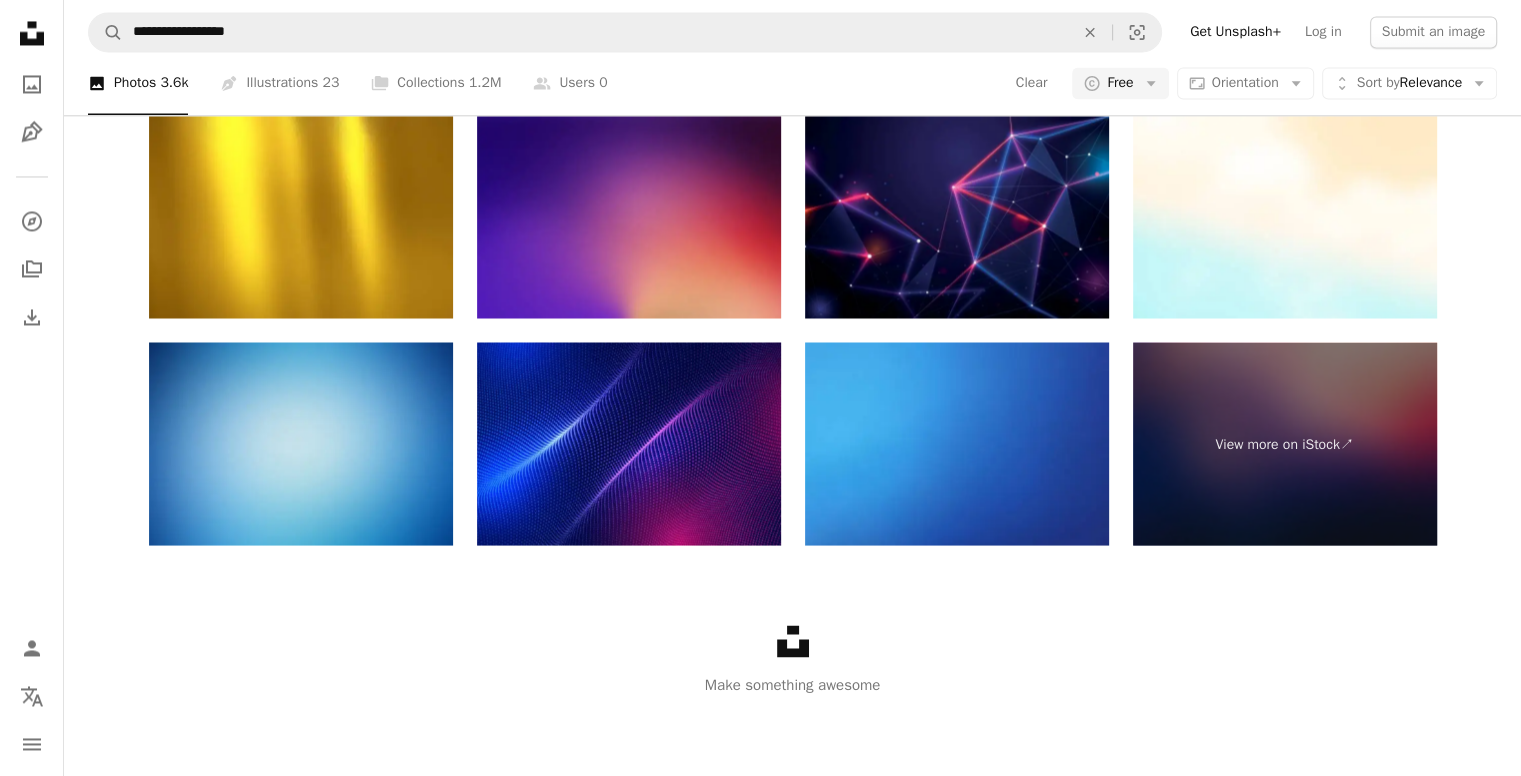 click at bounding box center (1229, -1135) 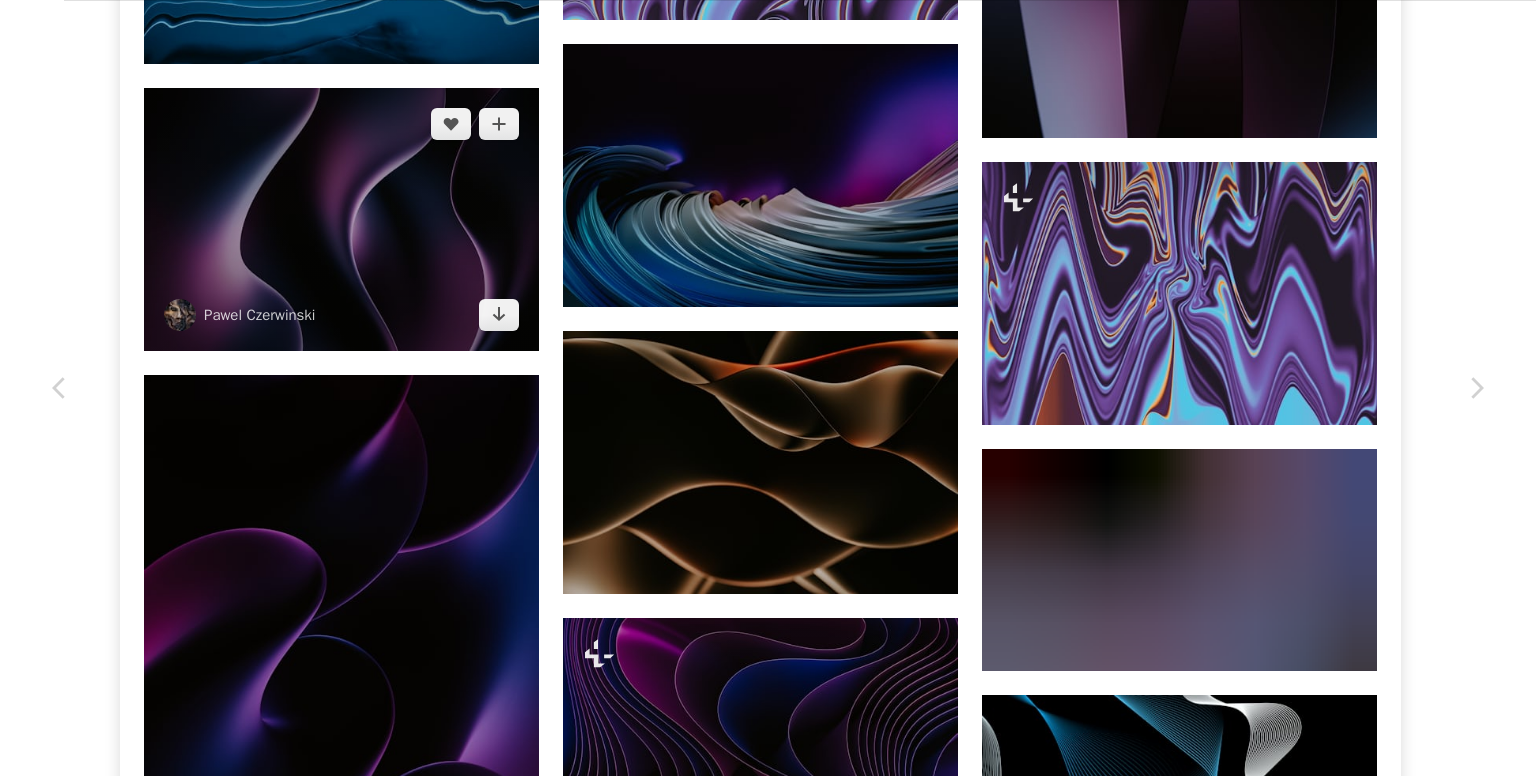 scroll, scrollTop: 3680, scrollLeft: 0, axis: vertical 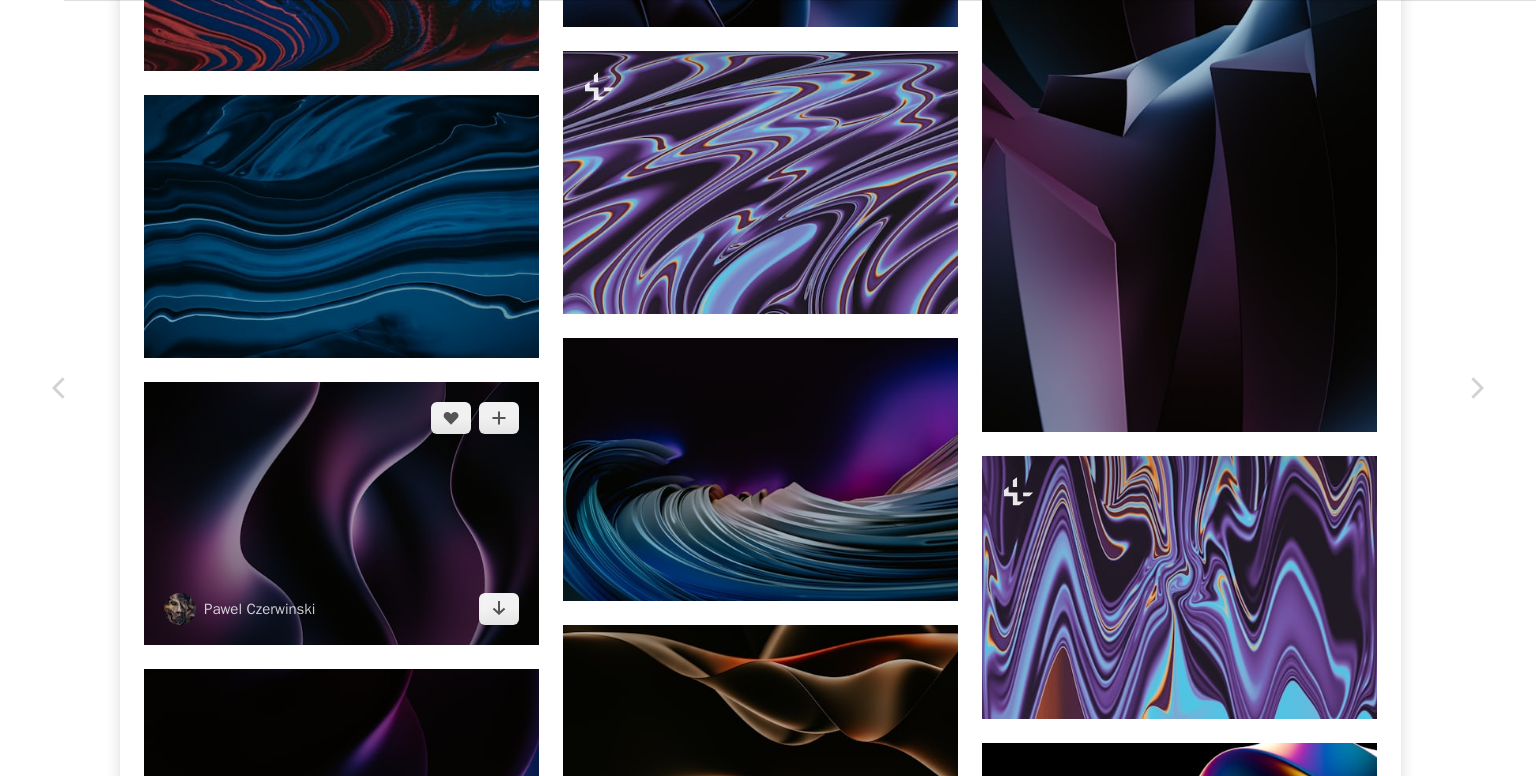 click at bounding box center [341, 513] 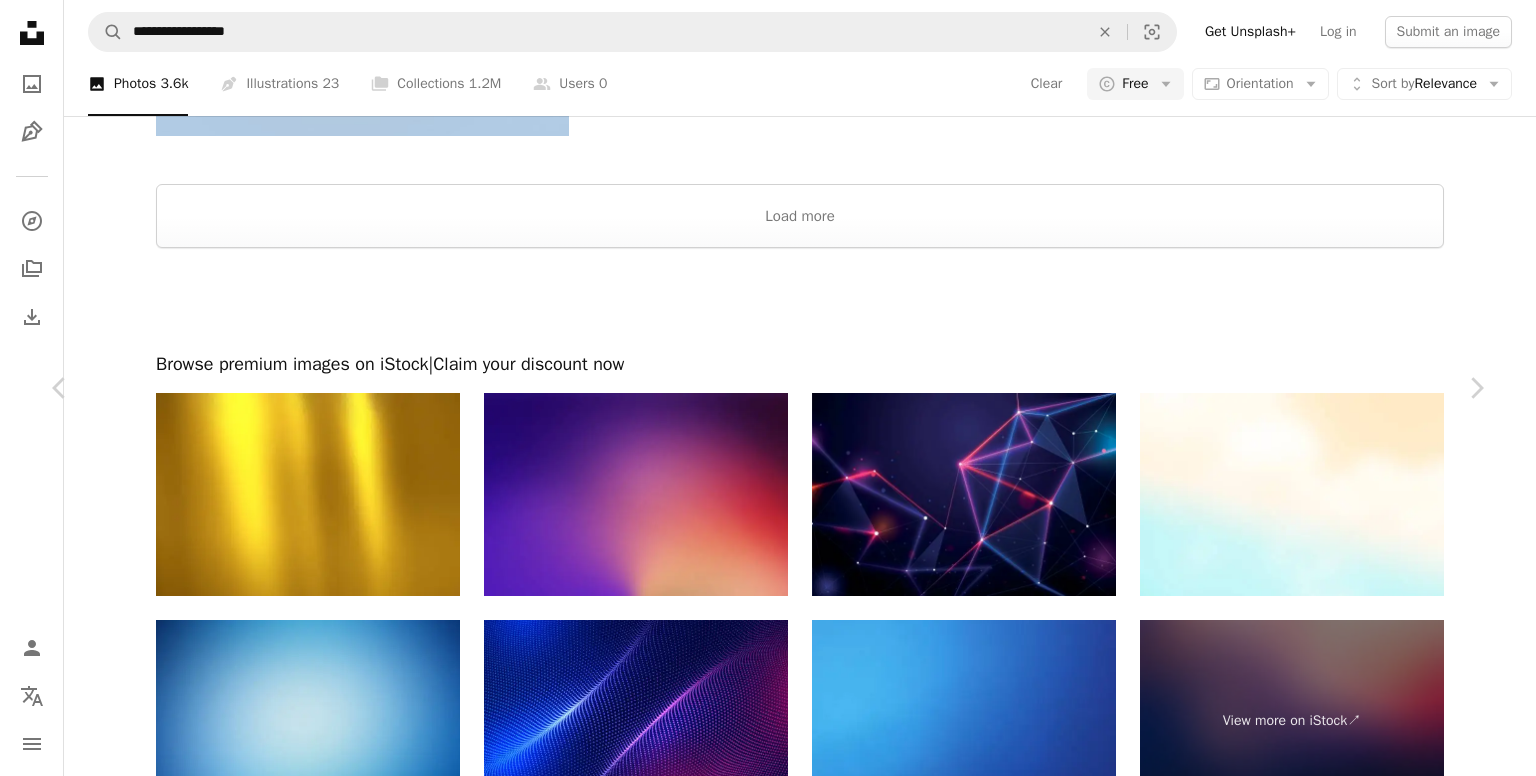 scroll, scrollTop: 4400, scrollLeft: 0, axis: vertical 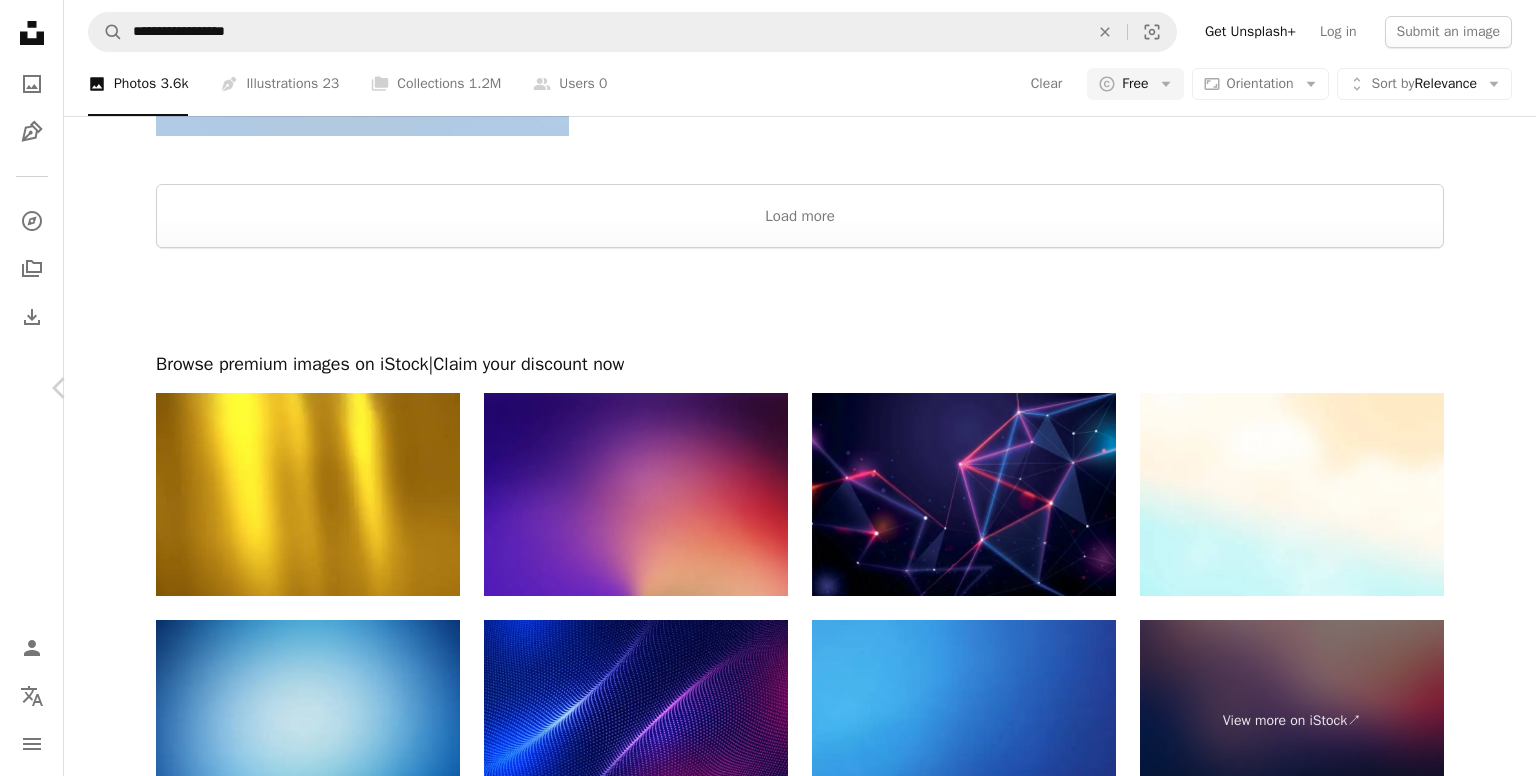 click on "Chevron right" at bounding box center (1476, 388) 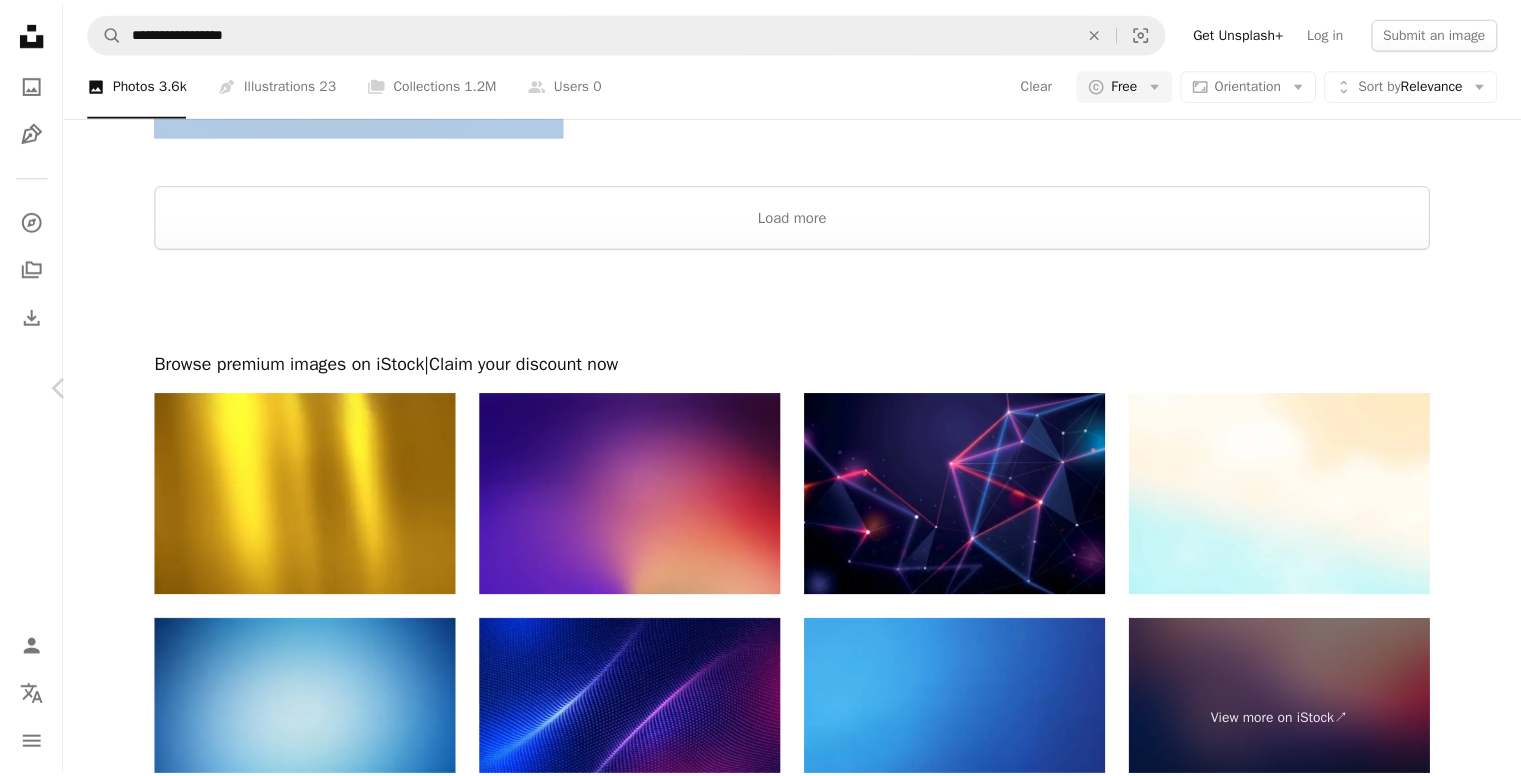 scroll, scrollTop: 0, scrollLeft: 0, axis: both 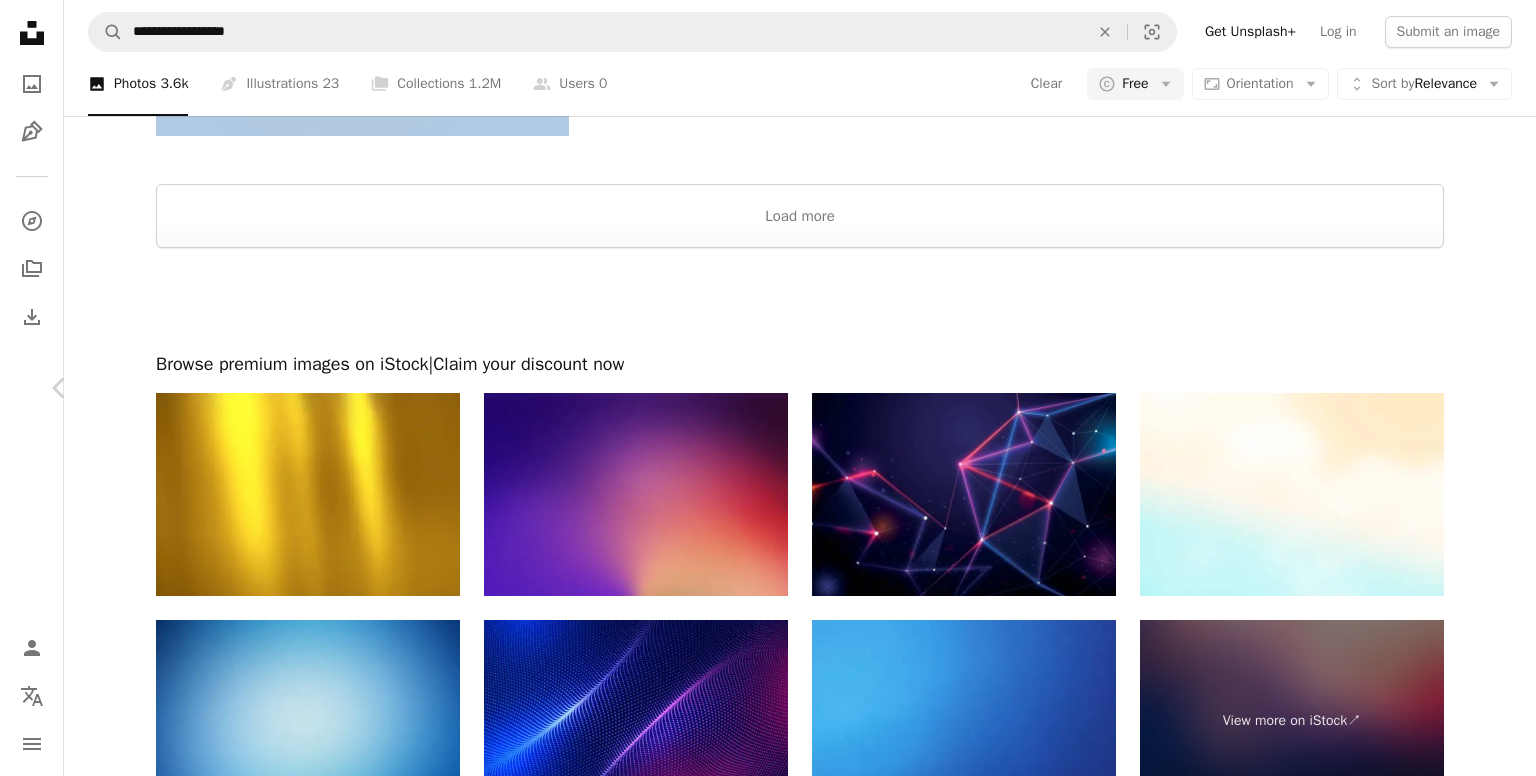 click on "Chevron right" at bounding box center [1476, 388] 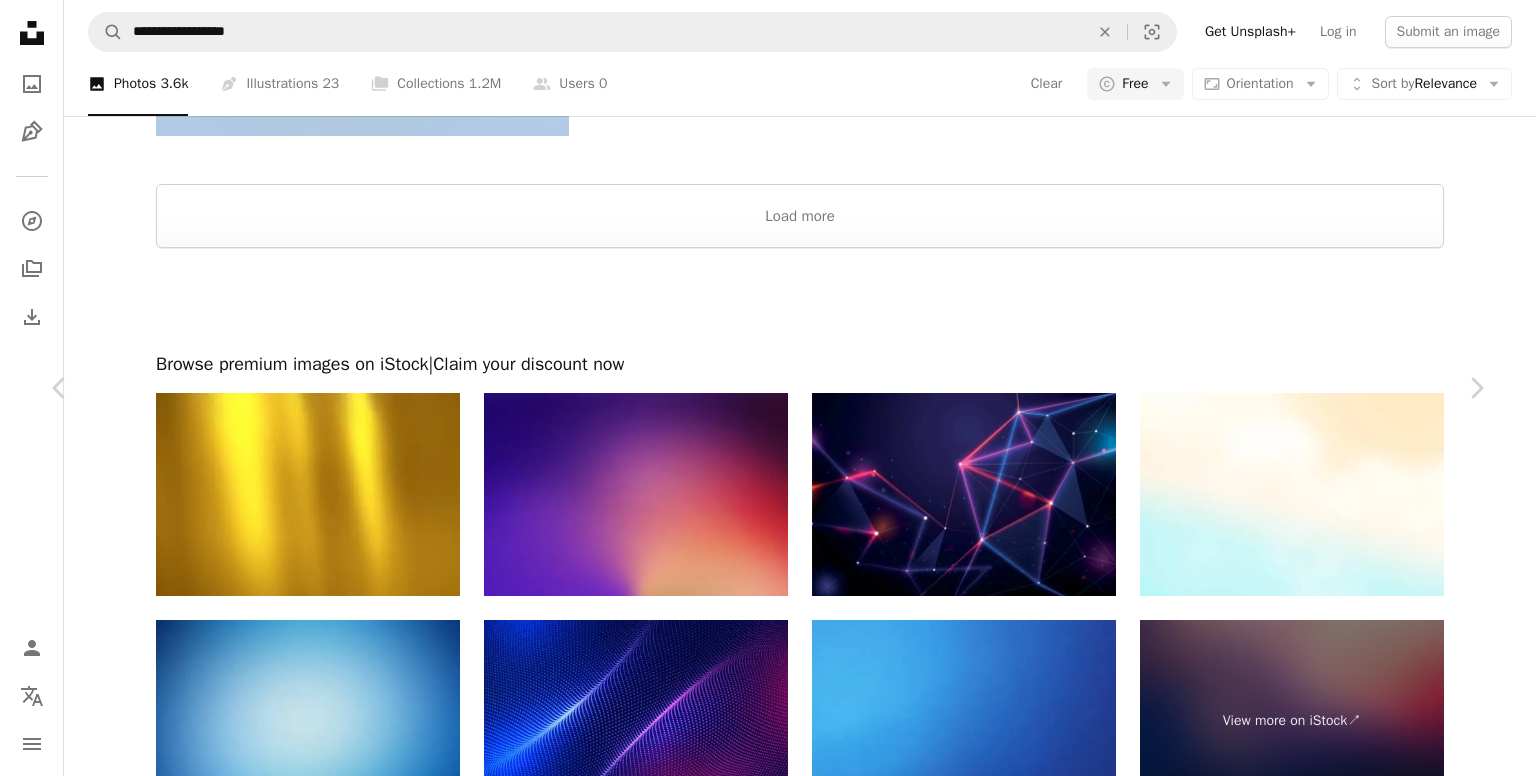 click on "An X shape" at bounding box center (20, 20) 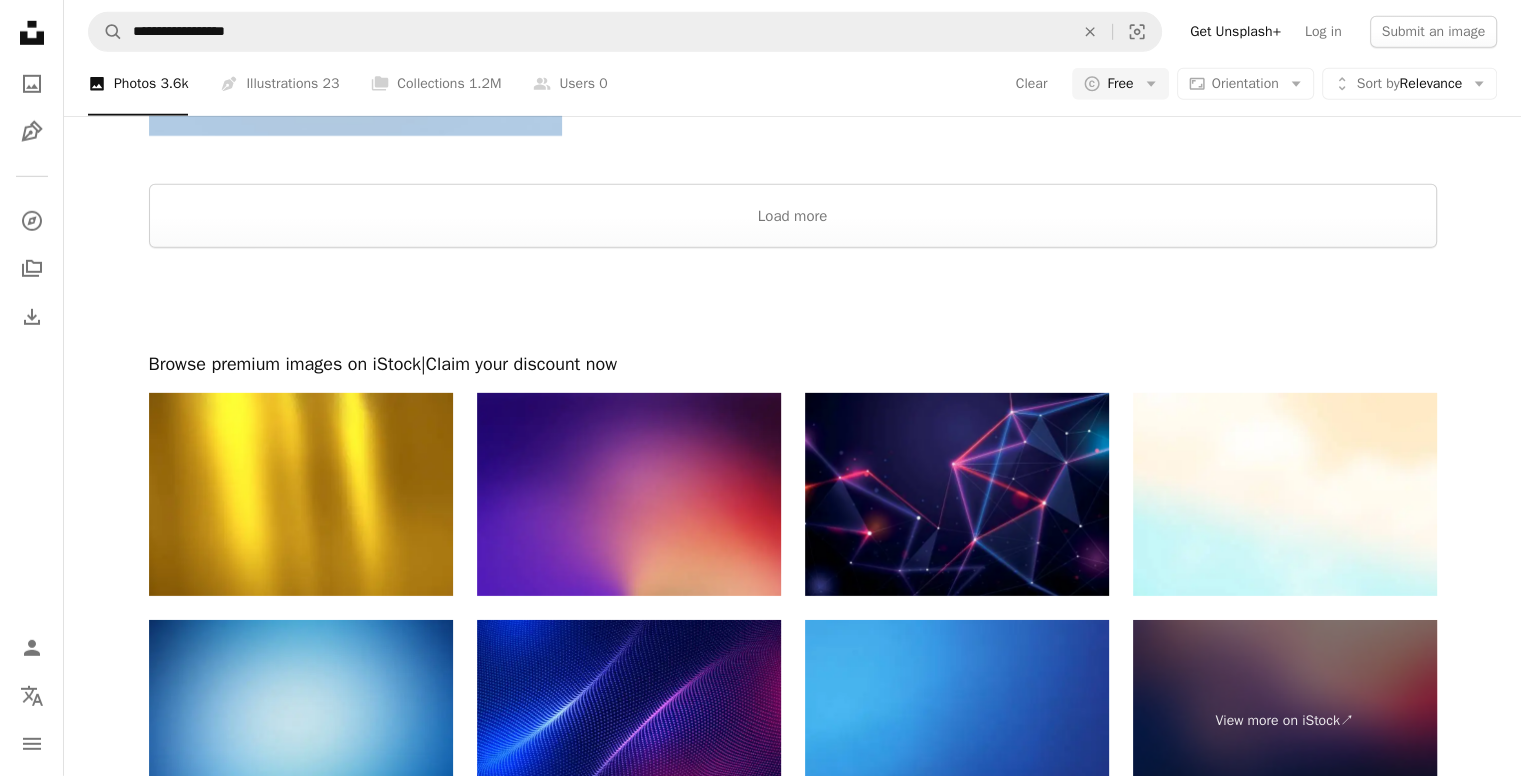 scroll, scrollTop: 6000, scrollLeft: 0, axis: vertical 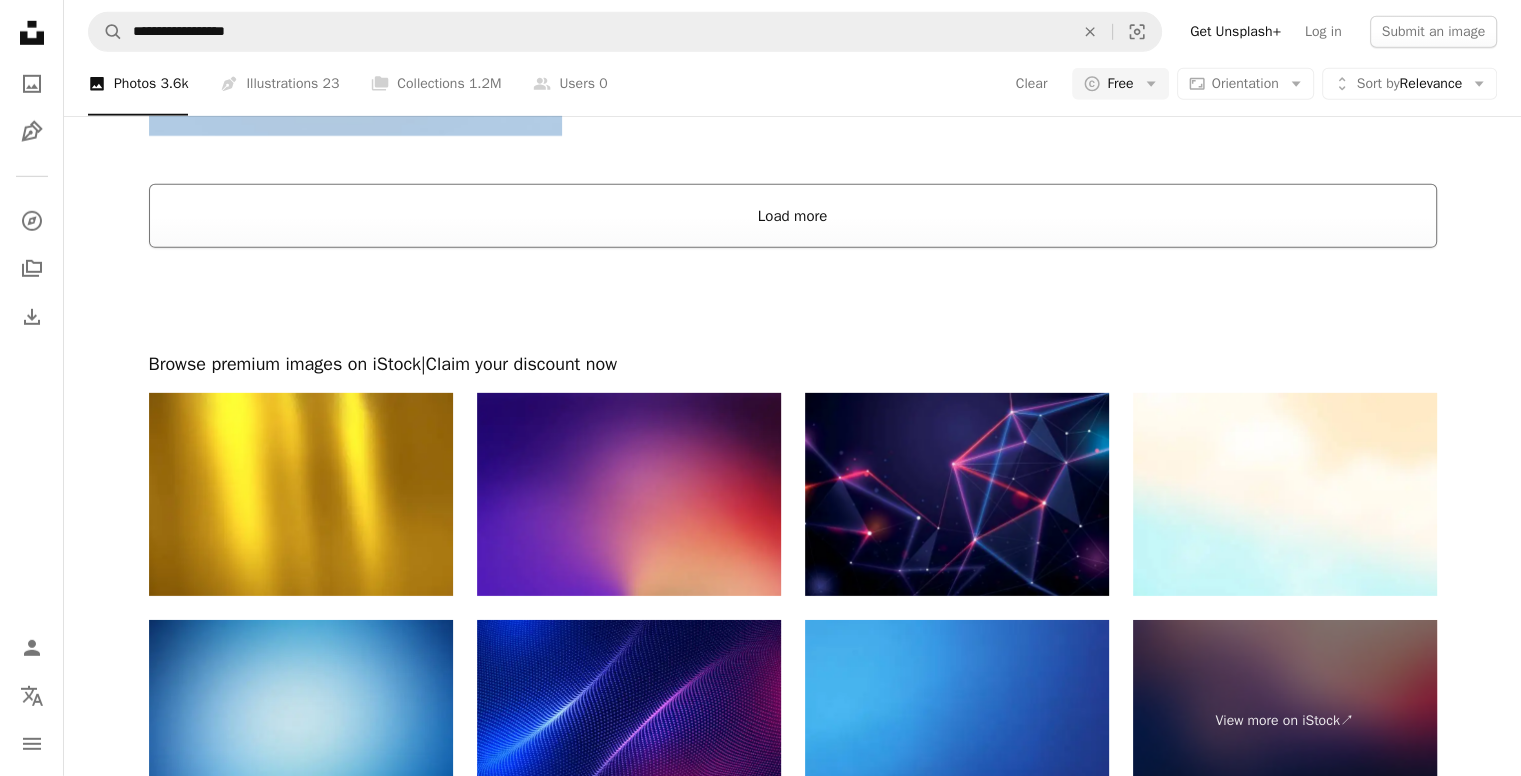 click on "Load more" at bounding box center (793, 216) 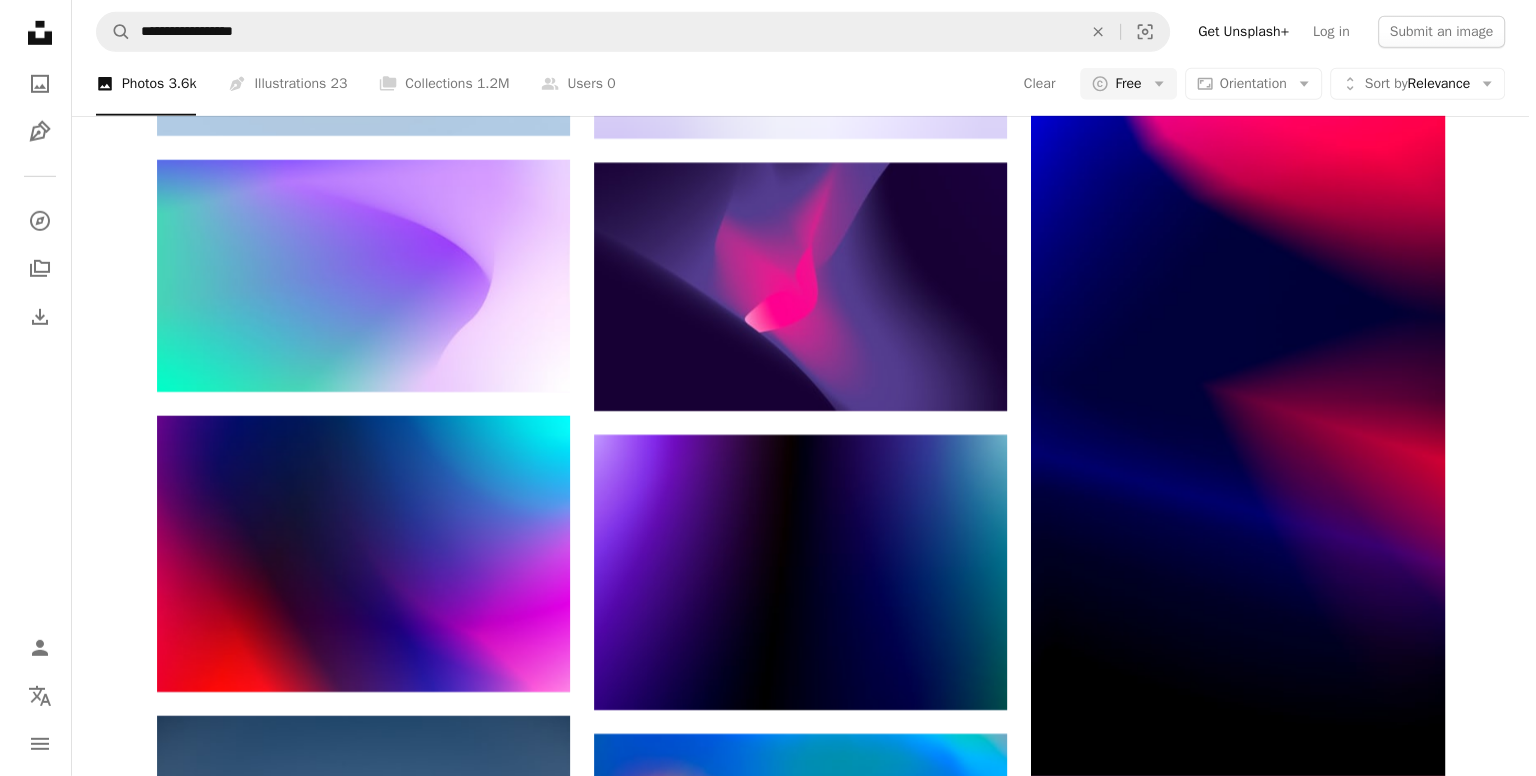 scroll, scrollTop: 34600, scrollLeft: 0, axis: vertical 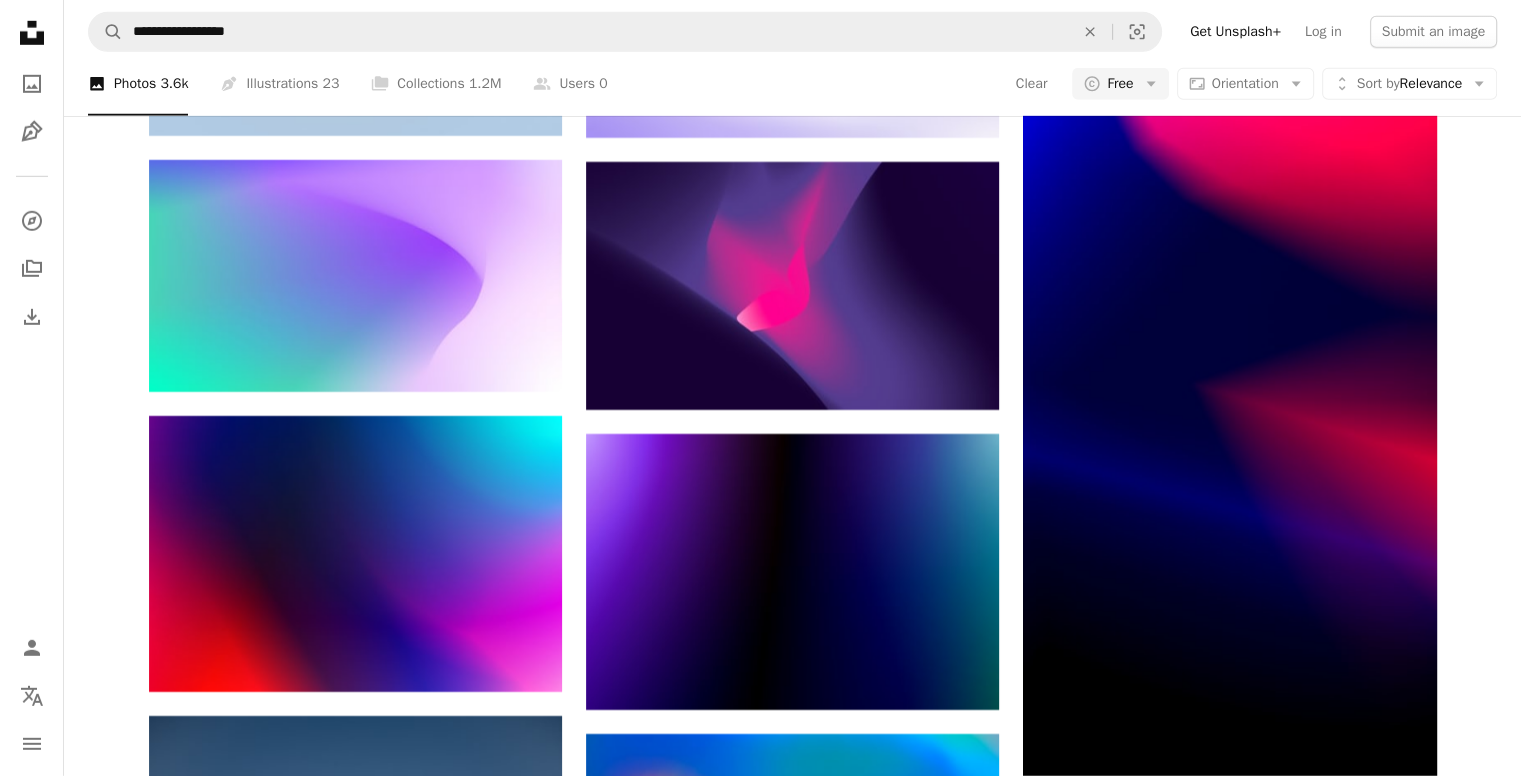 click at bounding box center [1229, 28751] 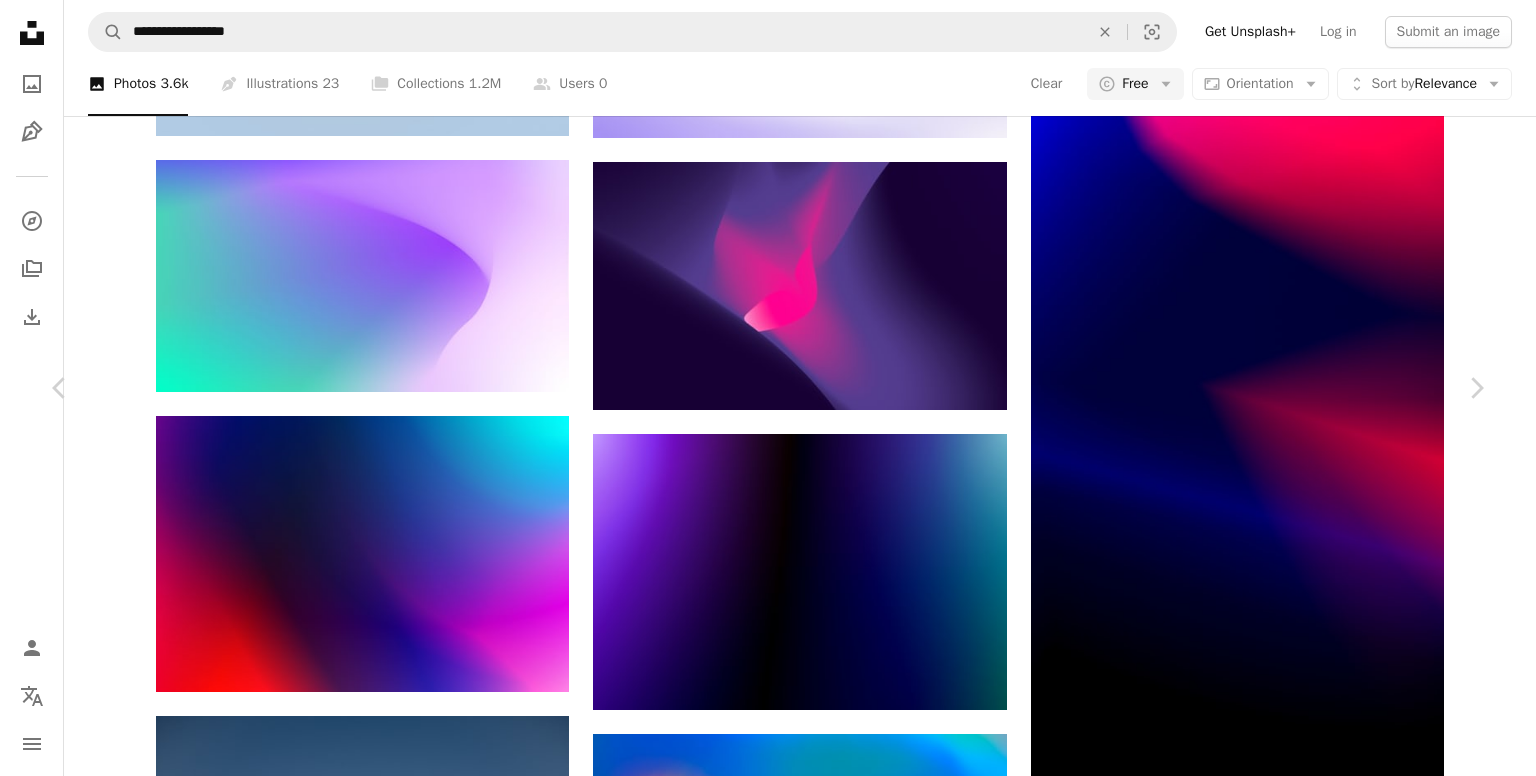 click on "Chevron down" 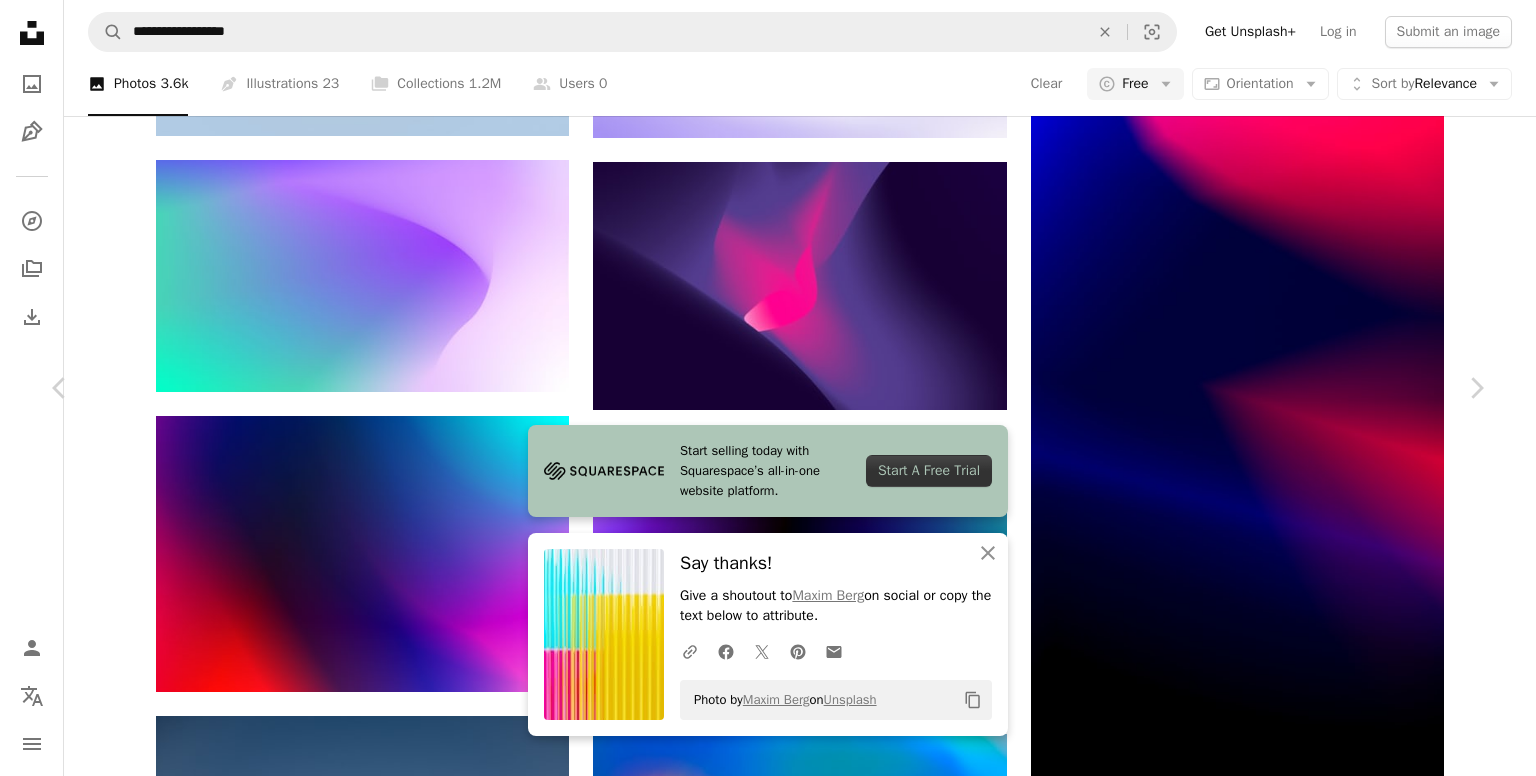 scroll, scrollTop: 1500, scrollLeft: 0, axis: vertical 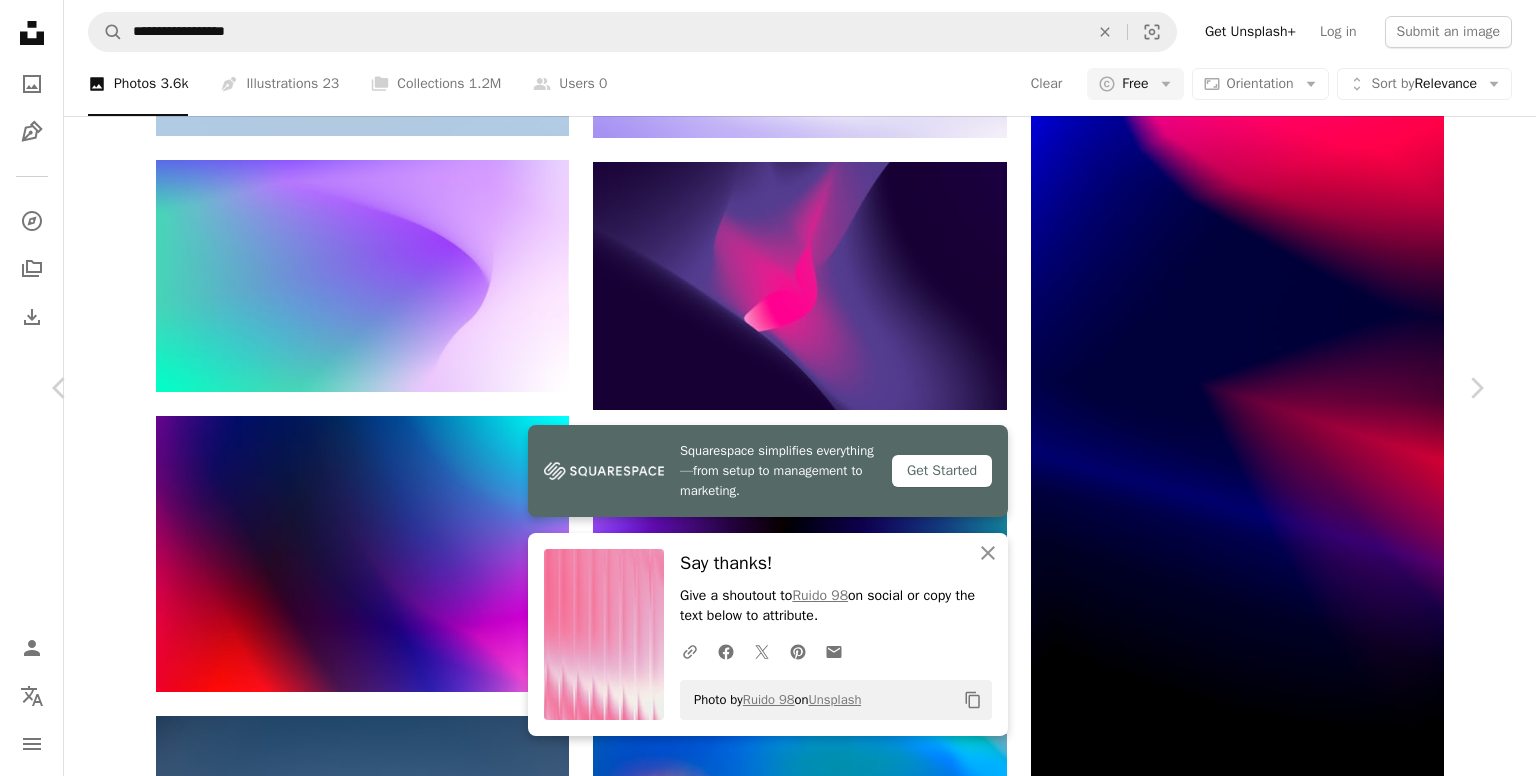 click at bounding box center [1179, 34494] 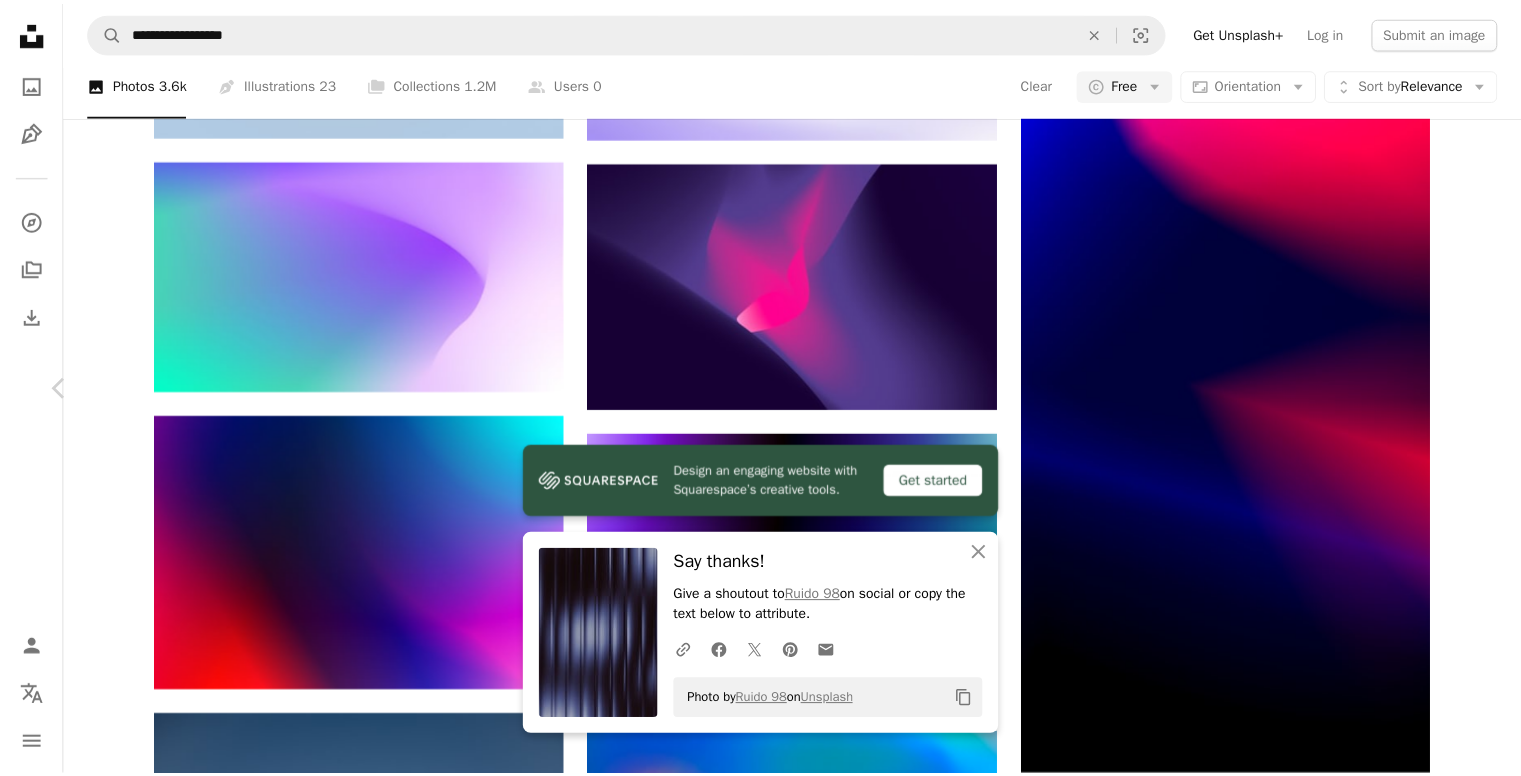 scroll, scrollTop: 15237, scrollLeft: 0, axis: vertical 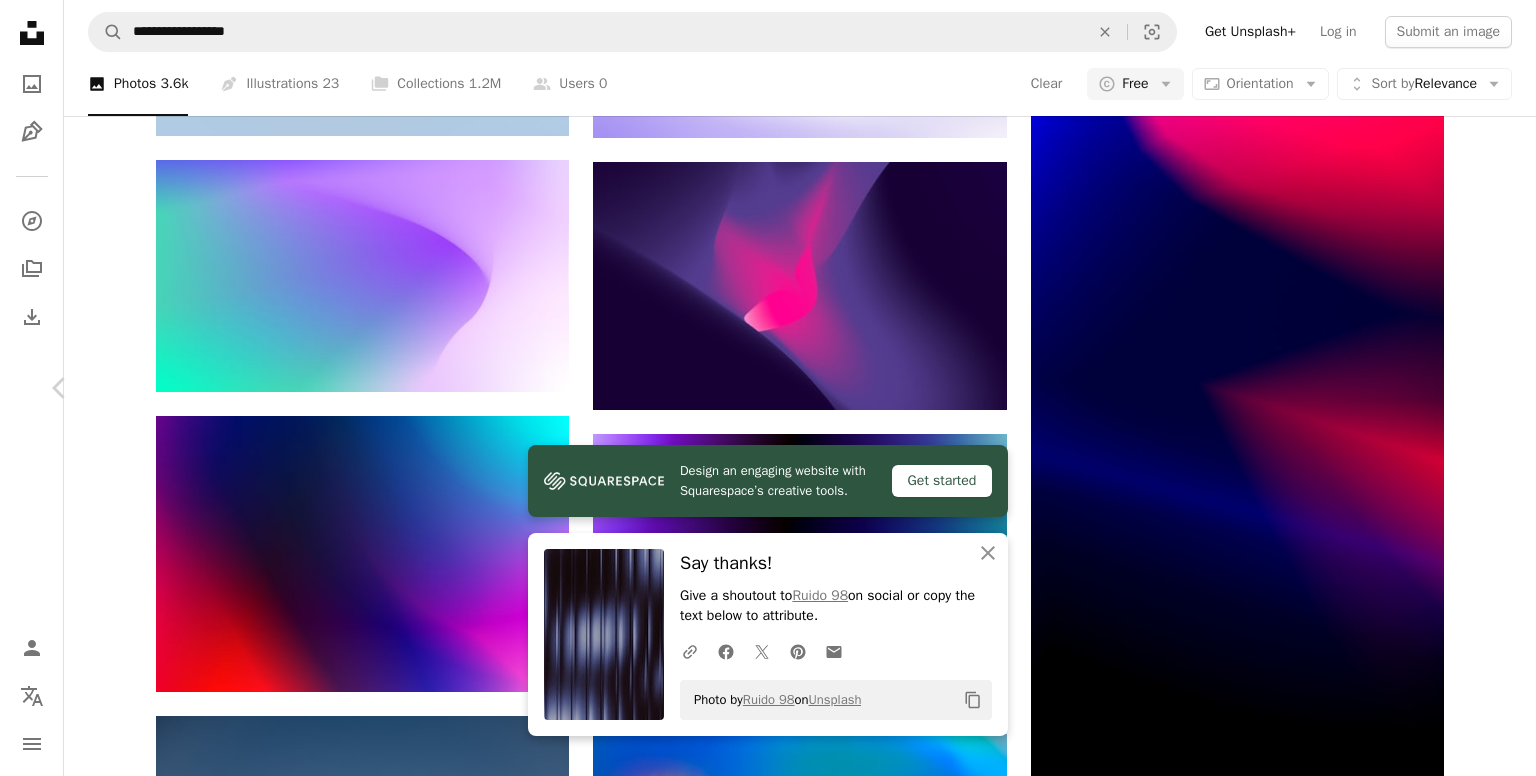 click on "Chevron right" at bounding box center [1476, 388] 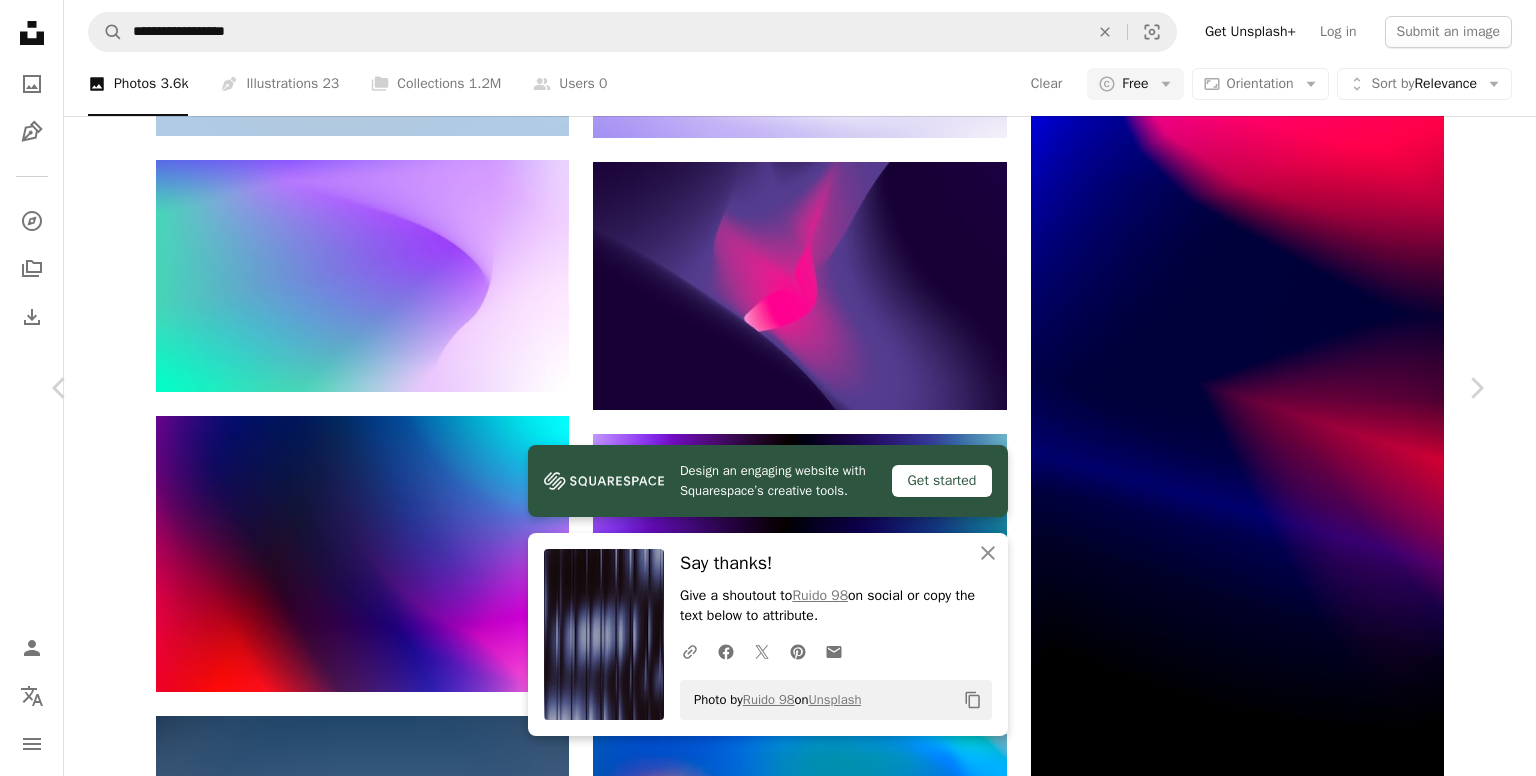 click on "An X shape" at bounding box center [20, 20] 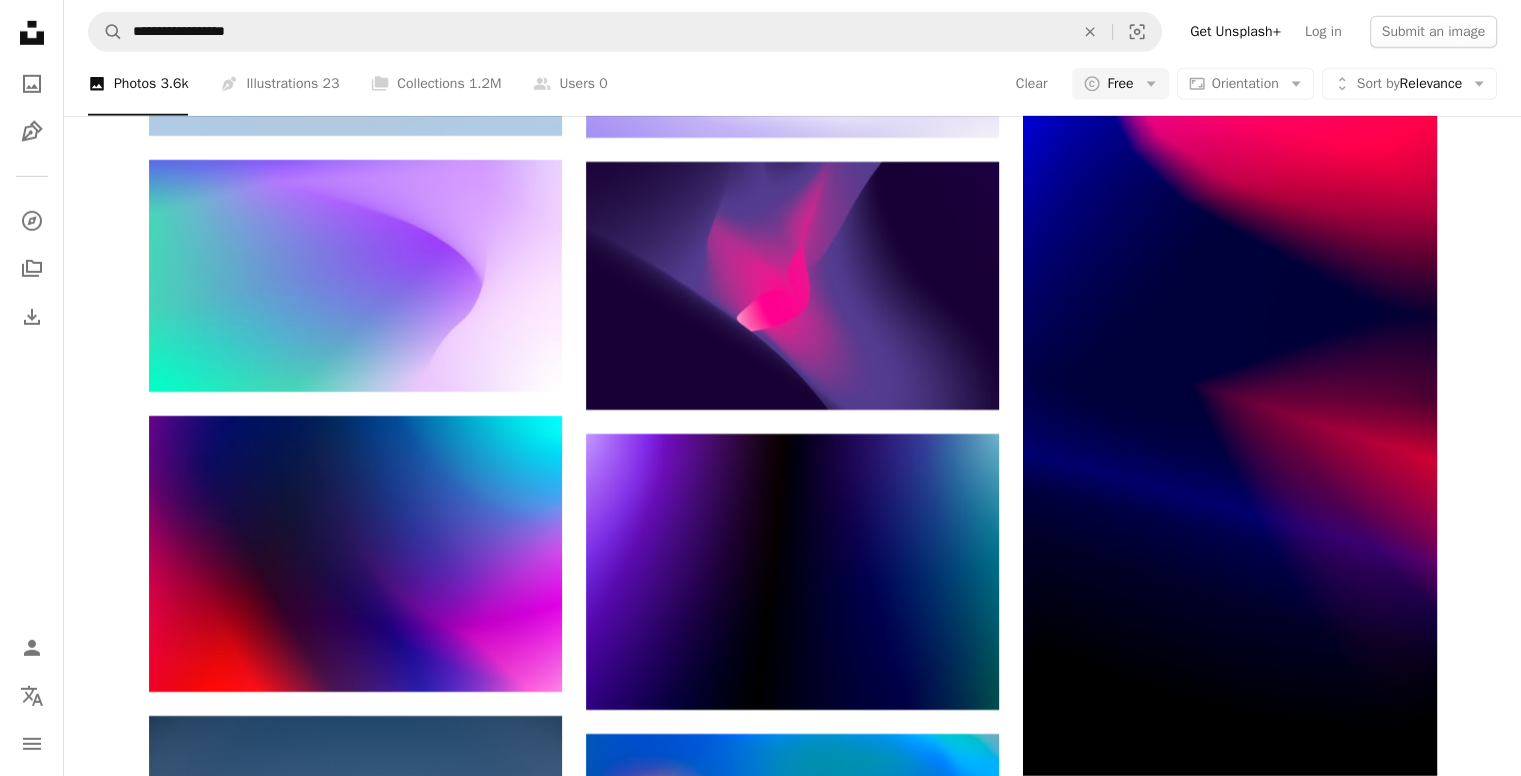scroll, scrollTop: 35400, scrollLeft: 0, axis: vertical 